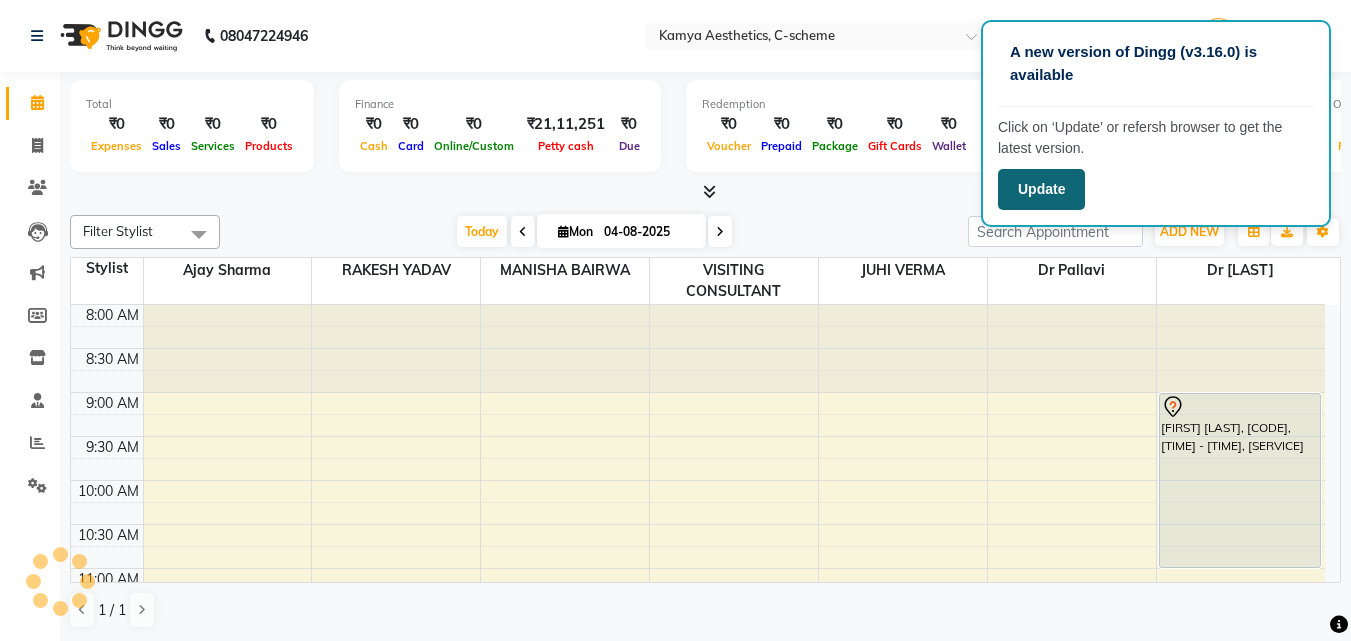 scroll, scrollTop: 0, scrollLeft: 0, axis: both 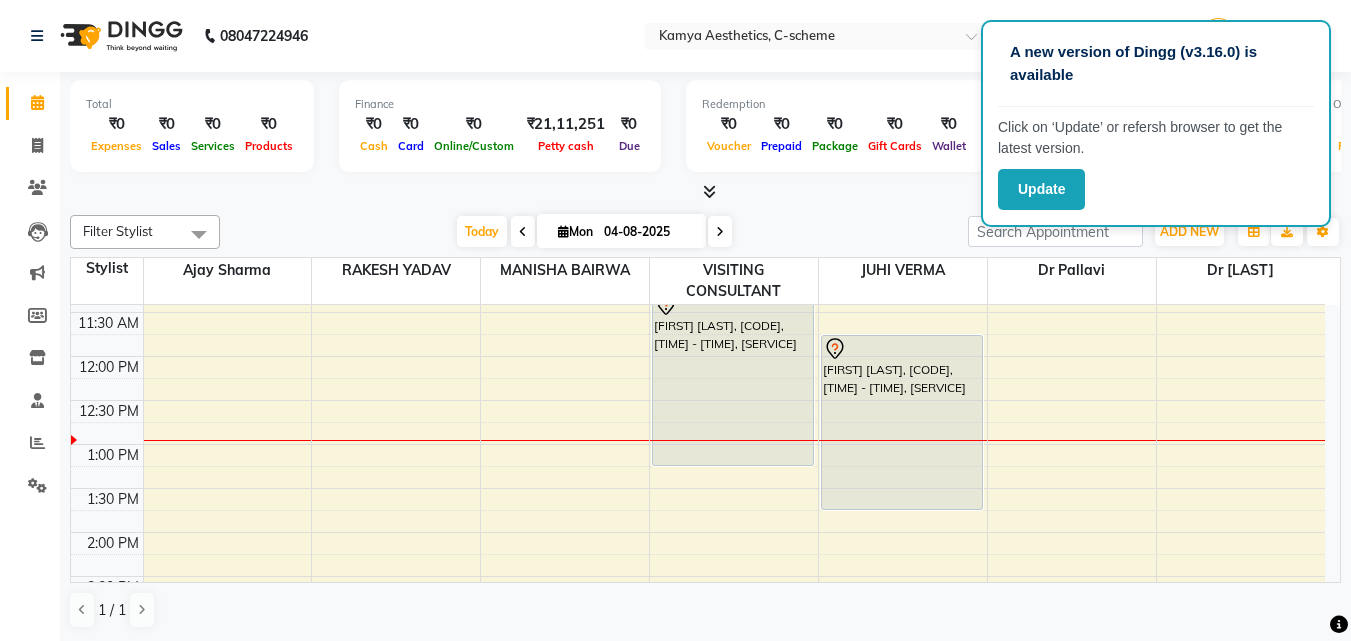click on "[FIRST] [LAST], [CODE], [TIME] - [TIME], [SERVICE]             [FIRST] [LAST], [CODE], [TIME] - [TIME], [SERVICE]             [FIRST] [LAST], [CODE], [TIME] - [TIME], [SERVICE]             [FIRST] [LAST], [CODE], [TIME] - [TIME], [SERVICE]" at bounding box center [698, 576] 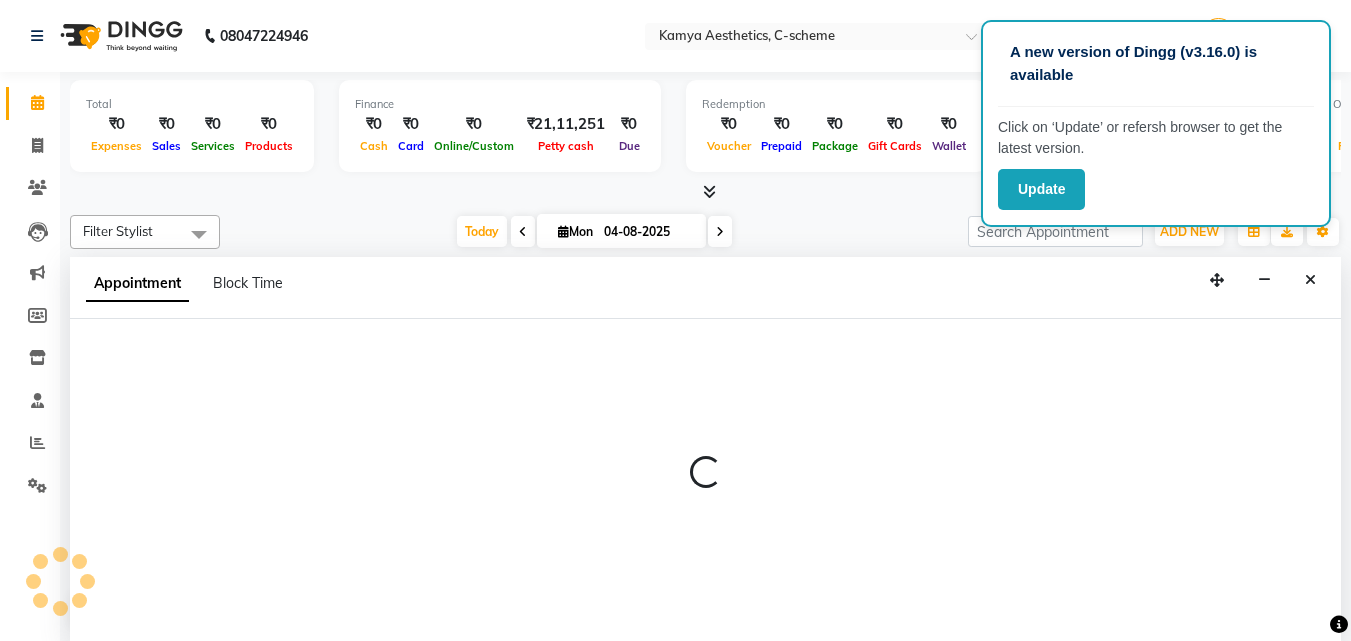 click on "Appointment Block Time" at bounding box center [705, 288] 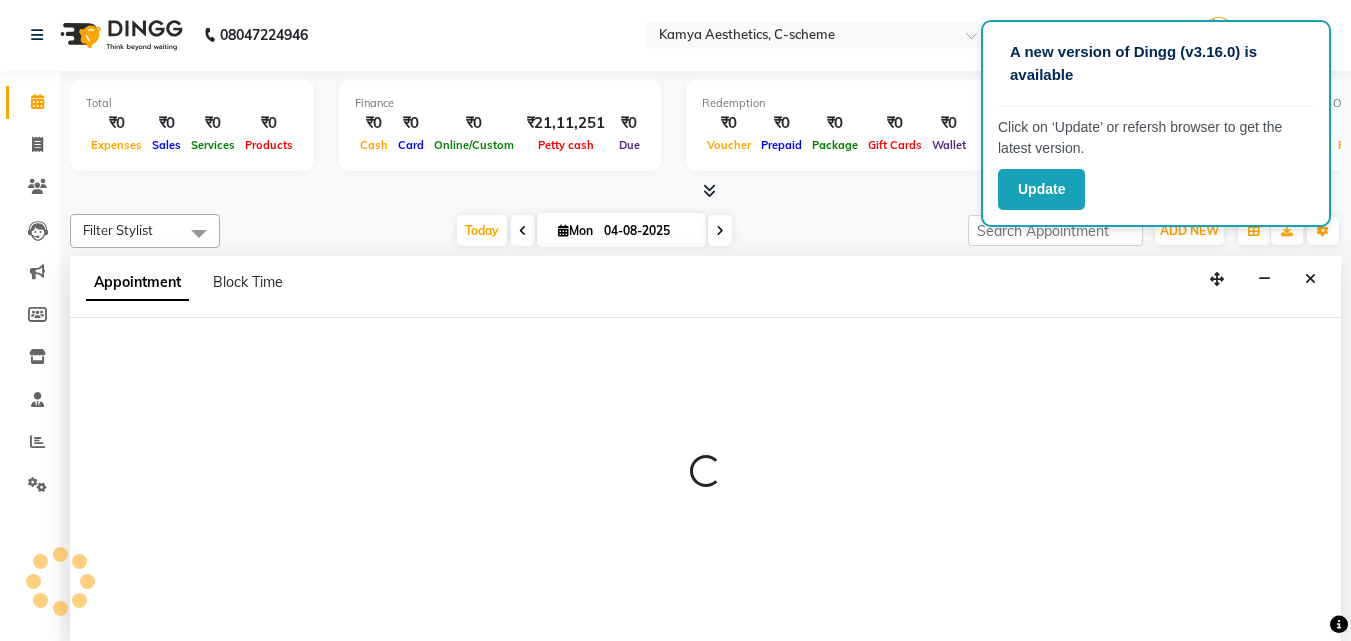 select on "41666" 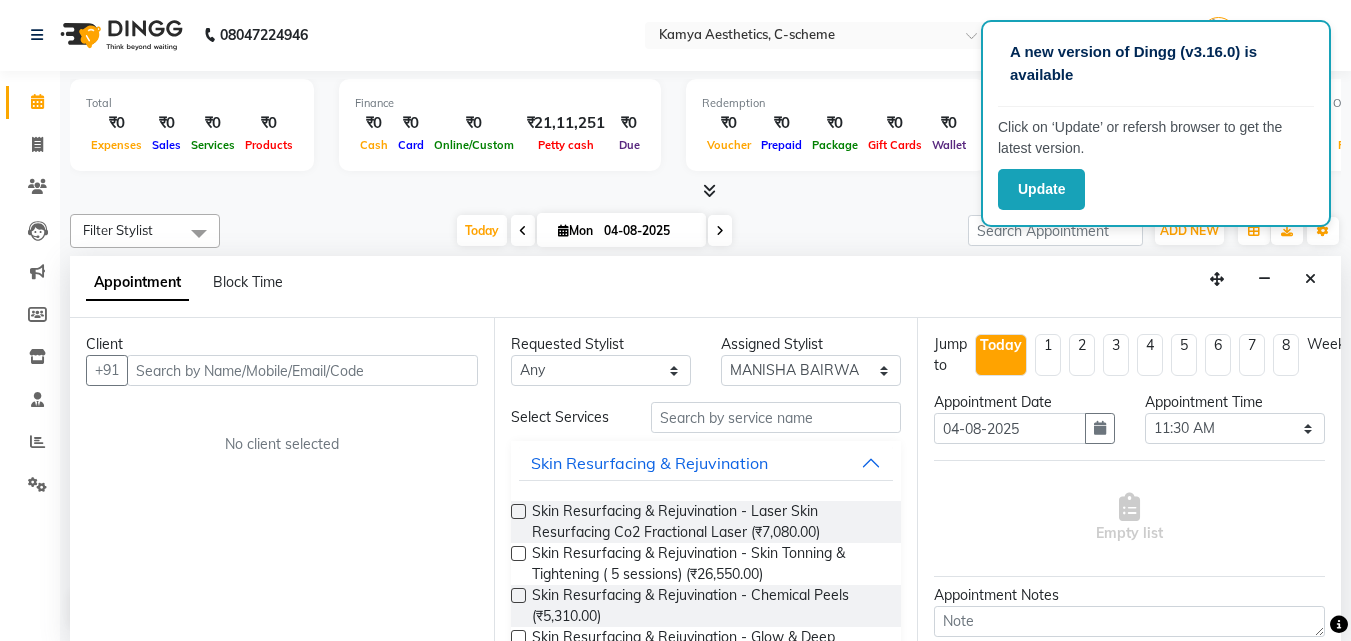 click at bounding box center [302, 370] 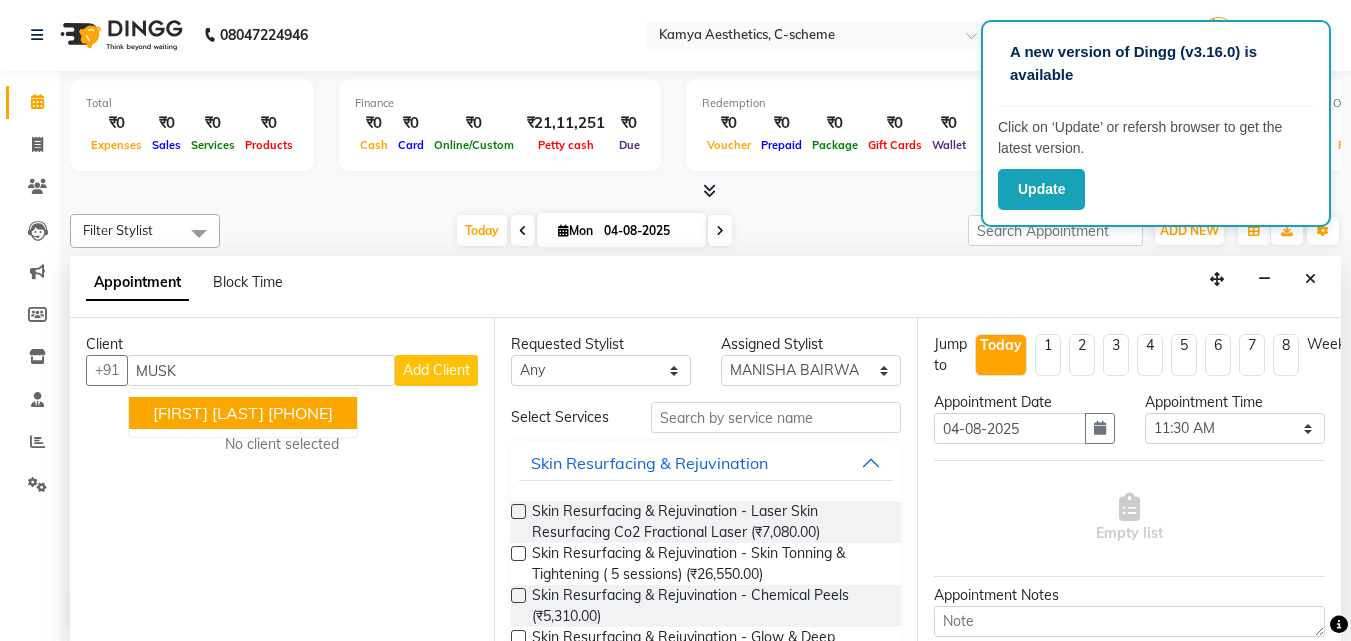 click on "[FIRST] [LAST]  [PHONE]" at bounding box center (243, 413) 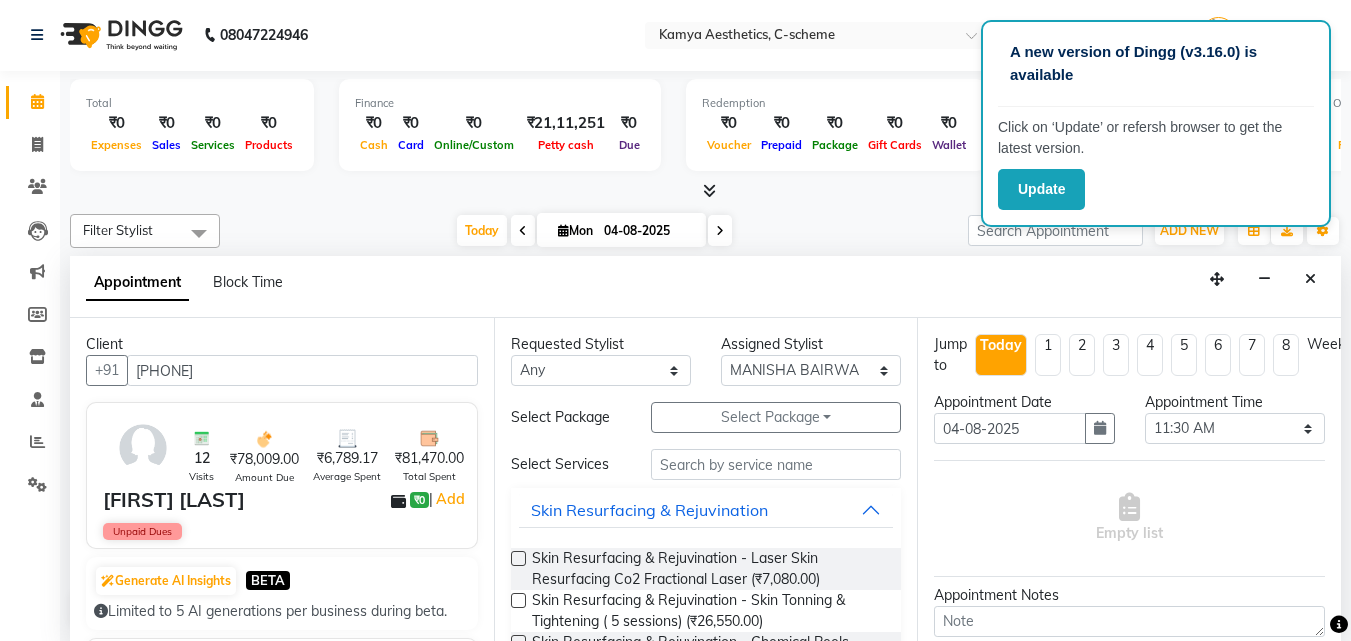 type on "[PHONE]" 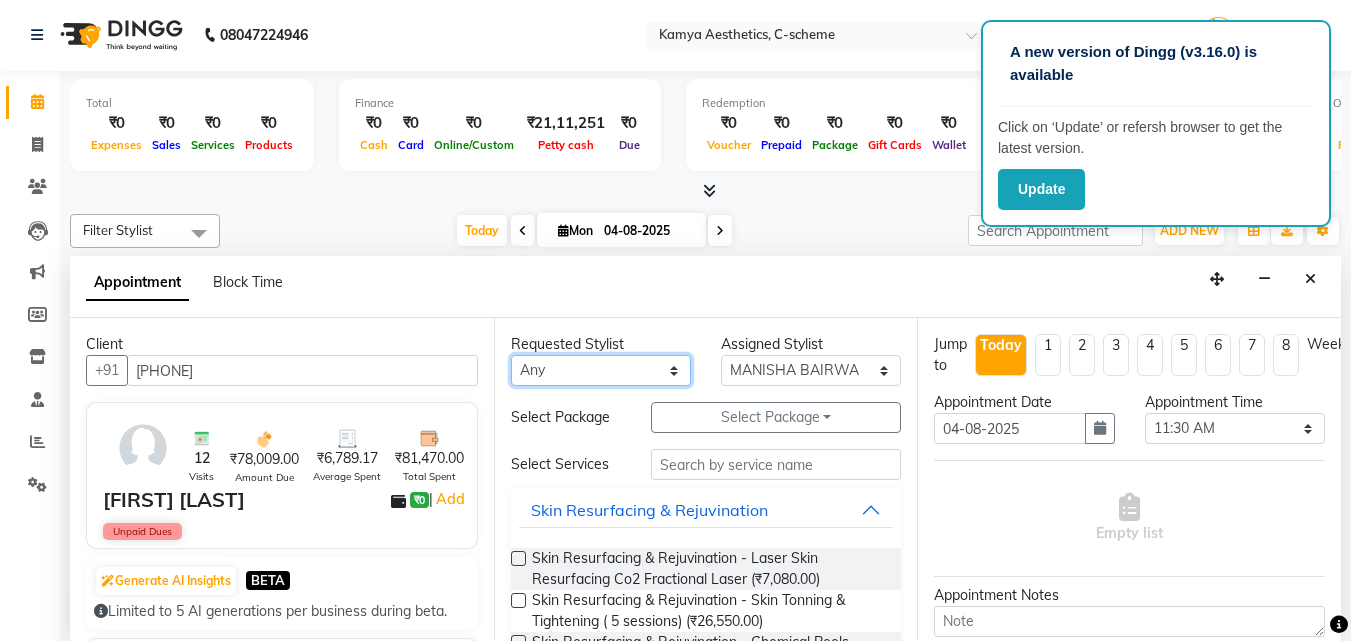 click on "Any [FIRST] [LAST]  Dr [LAST] Dr [LAST] [FIRST] [LAST] [FIRST] [LAST] [FIRST] [LAST]" at bounding box center [601, 370] 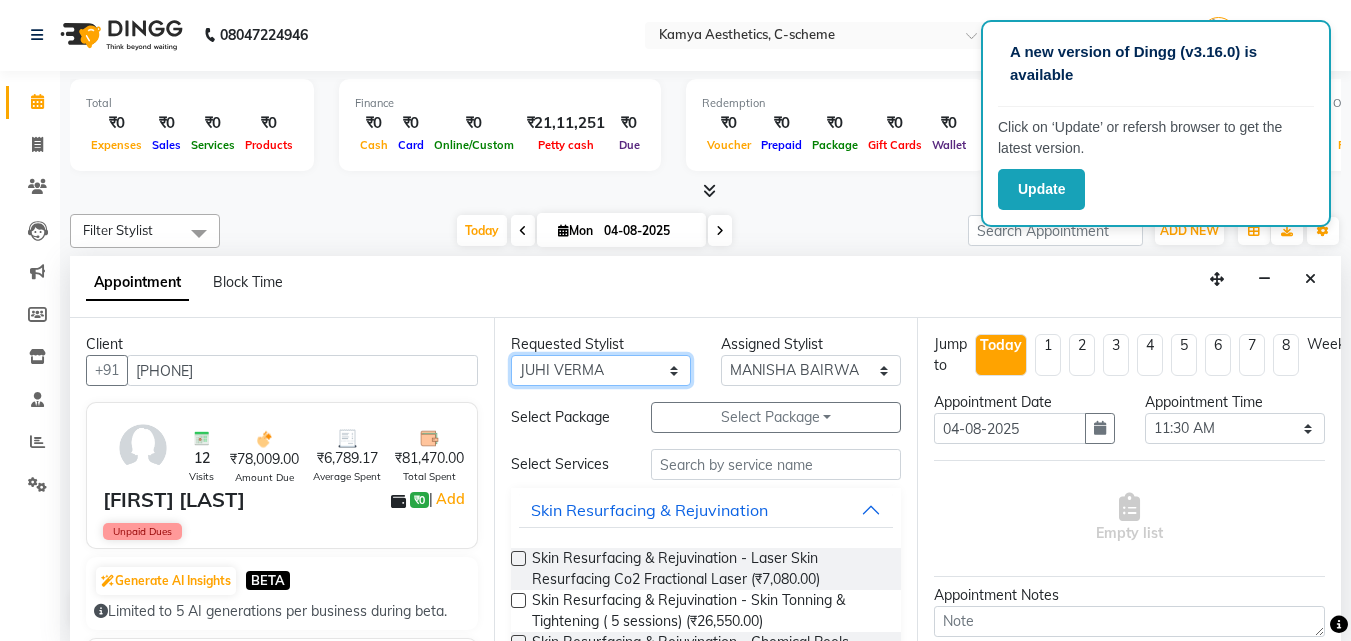 click on "Any [FIRST] [LAST]  Dr [LAST] Dr [LAST] [FIRST] [LAST] [FIRST] [LAST] [FIRST] [LAST]" at bounding box center (601, 370) 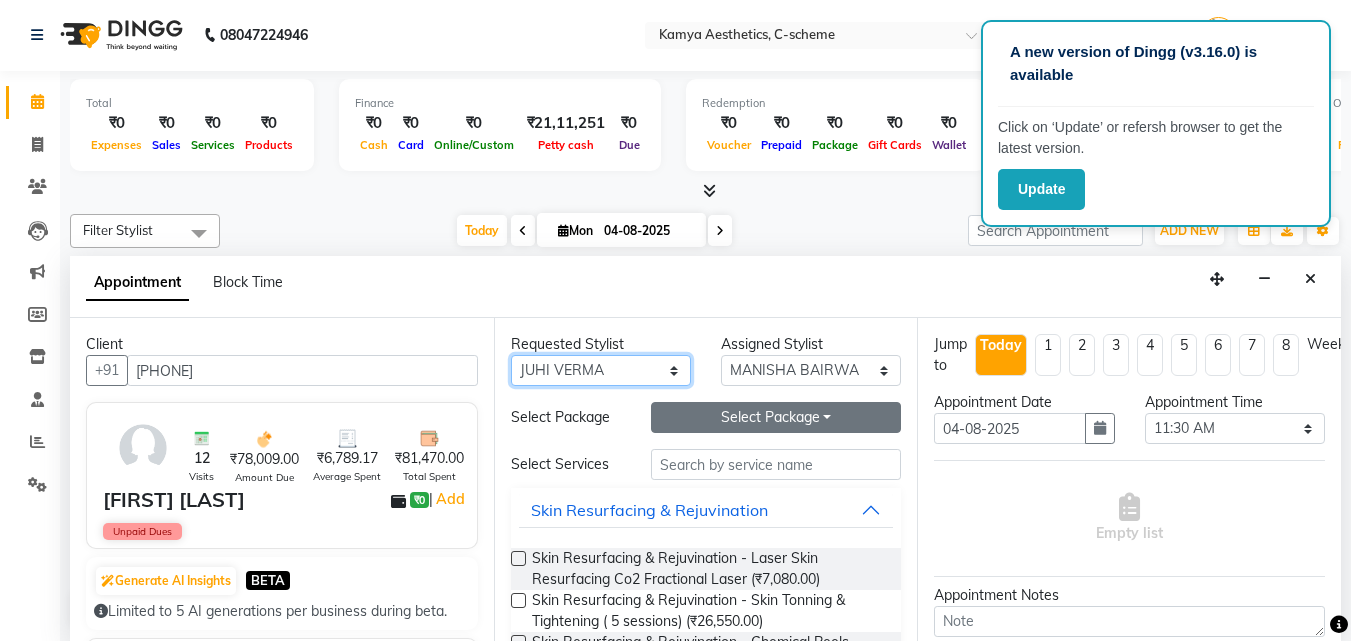select on "42841" 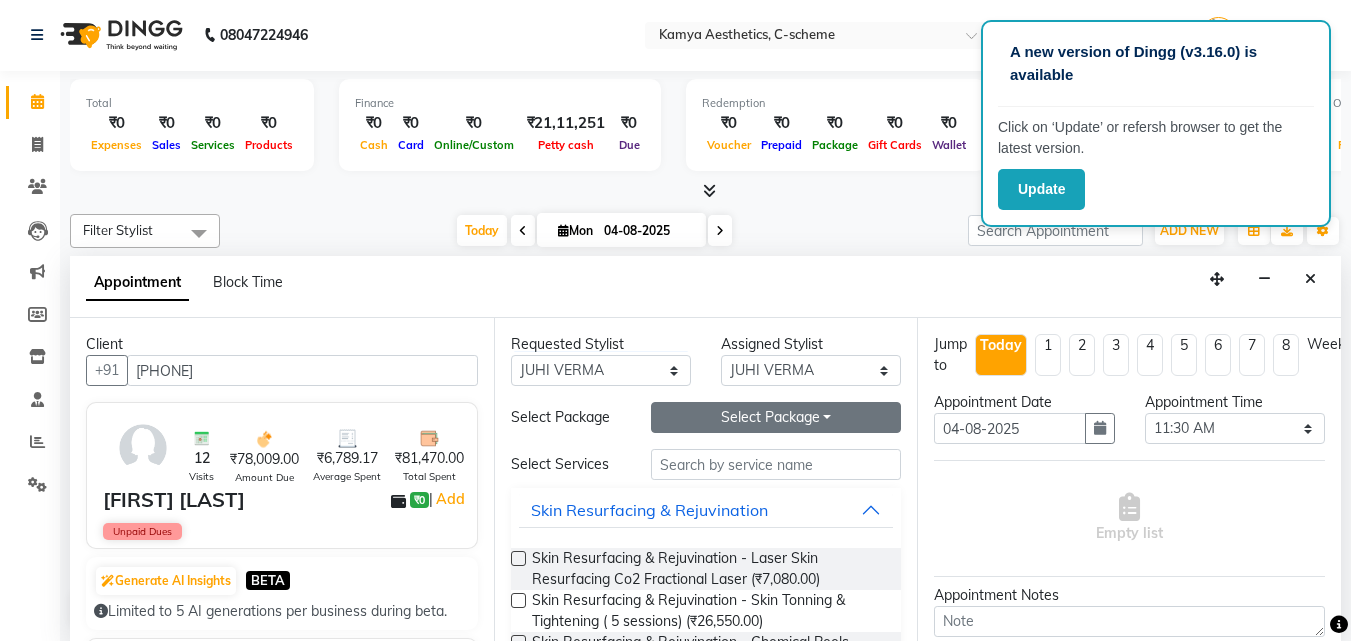 click on "Select Package  Toggle Dropdown" at bounding box center (776, 417) 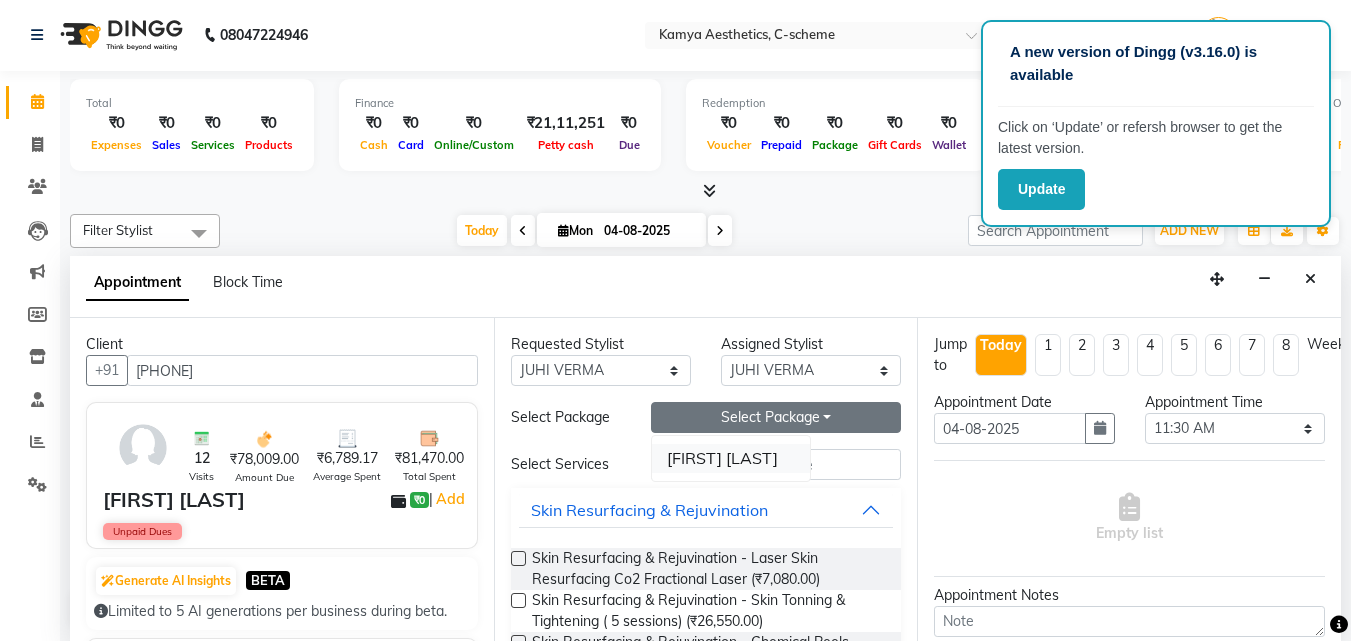 click on "[FIRST] [LAST]" at bounding box center (731, 458) 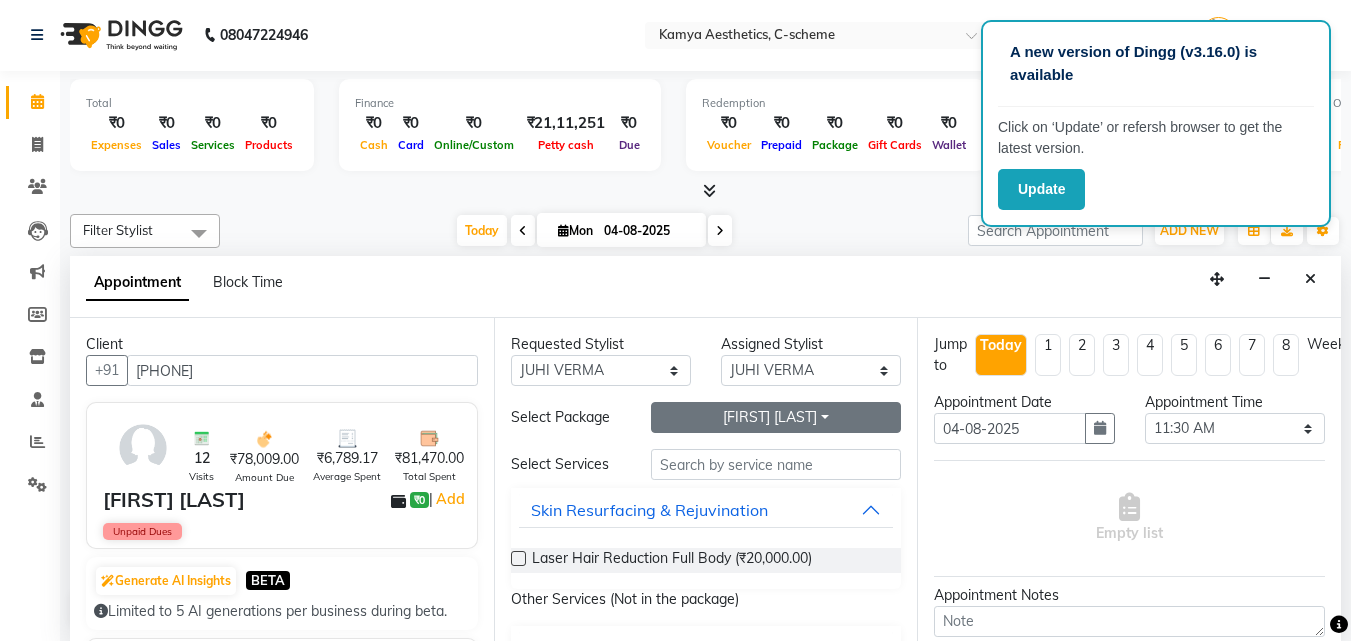 click on "[FIRST] [LAST]" at bounding box center [776, 417] 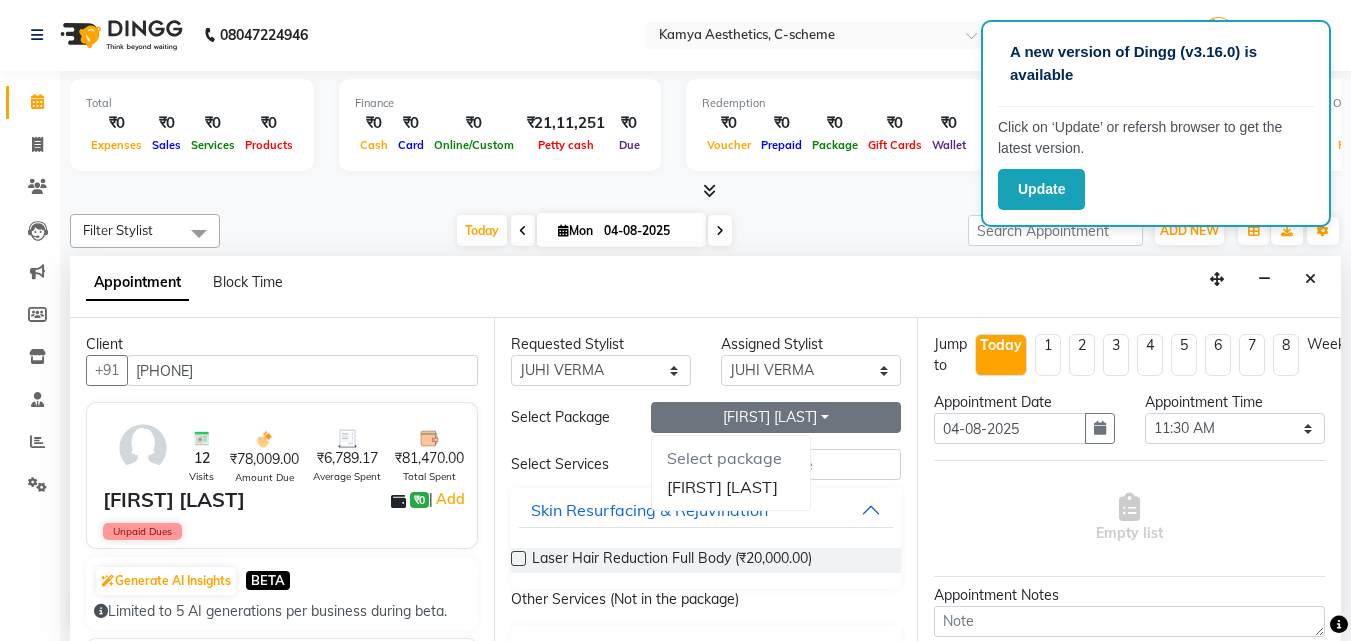 click on "Empty list" at bounding box center (1129, 518) 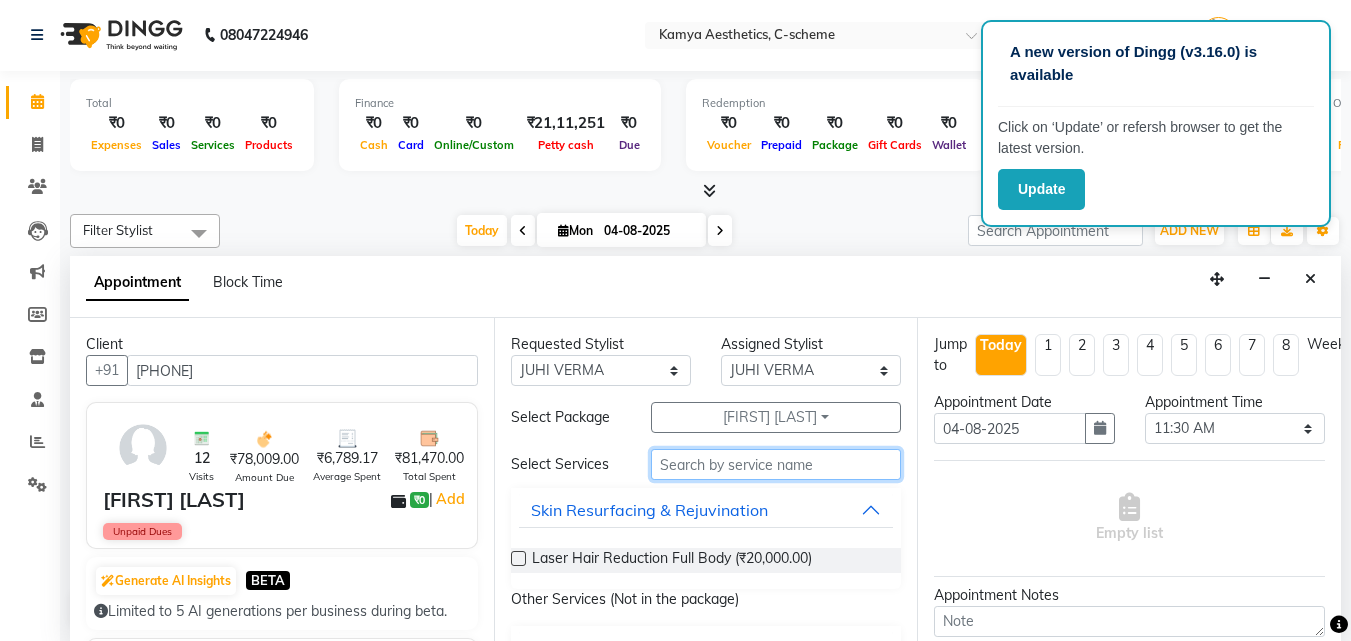 click at bounding box center [776, 464] 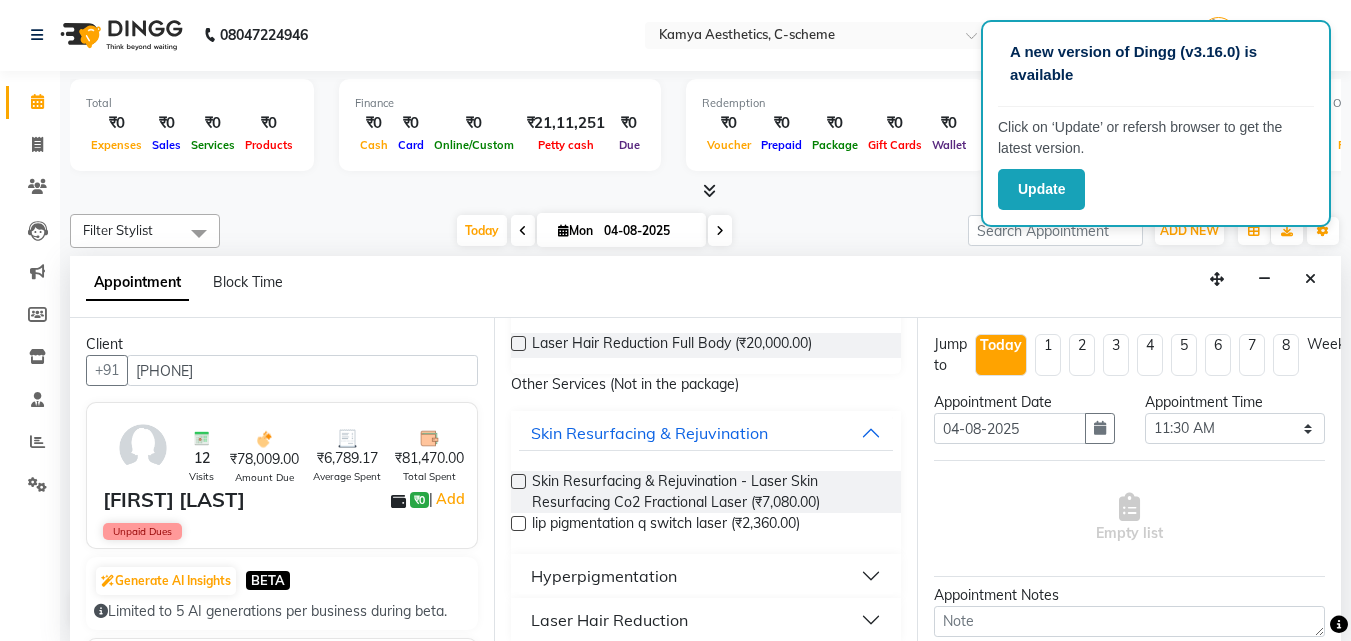 scroll, scrollTop: 232, scrollLeft: 0, axis: vertical 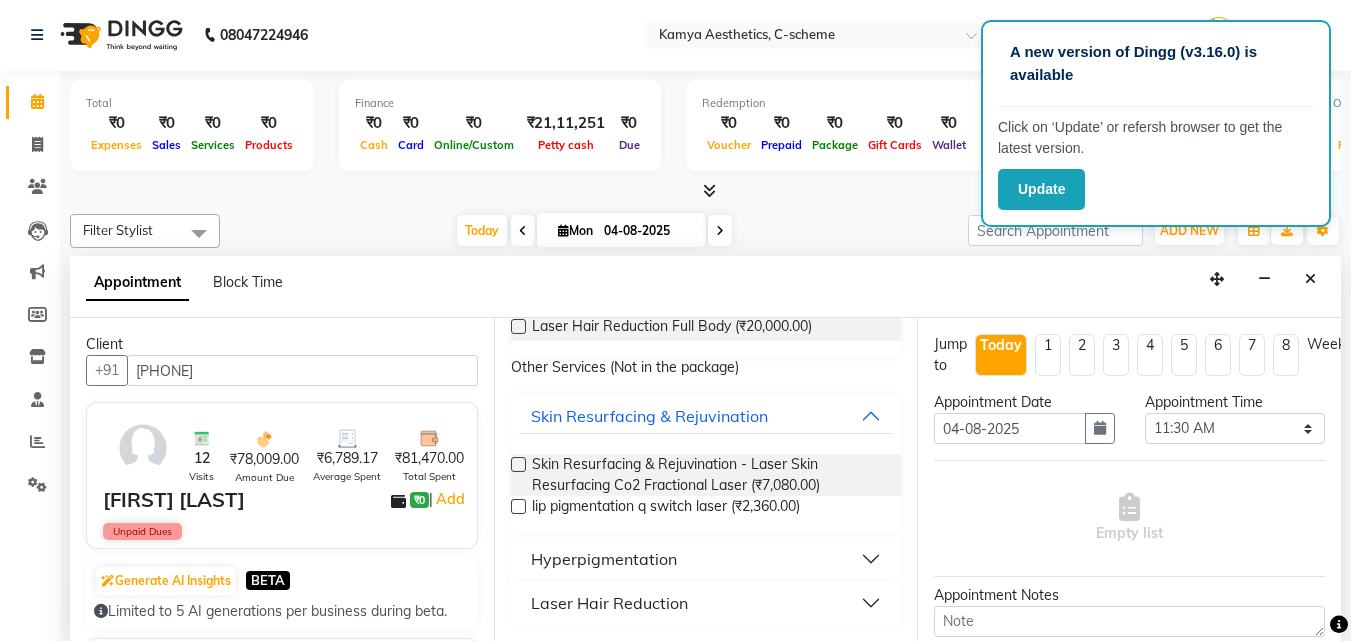 type on "LASER" 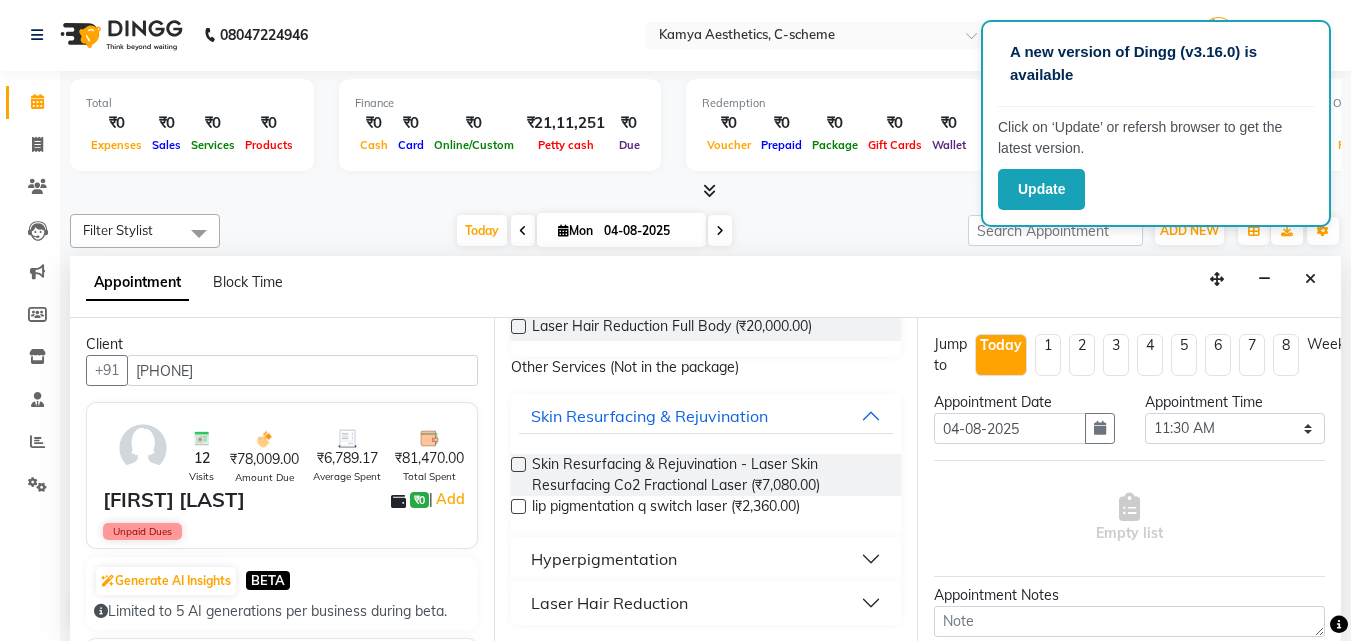 click on "Laser Hair Reduction" at bounding box center (609, 603) 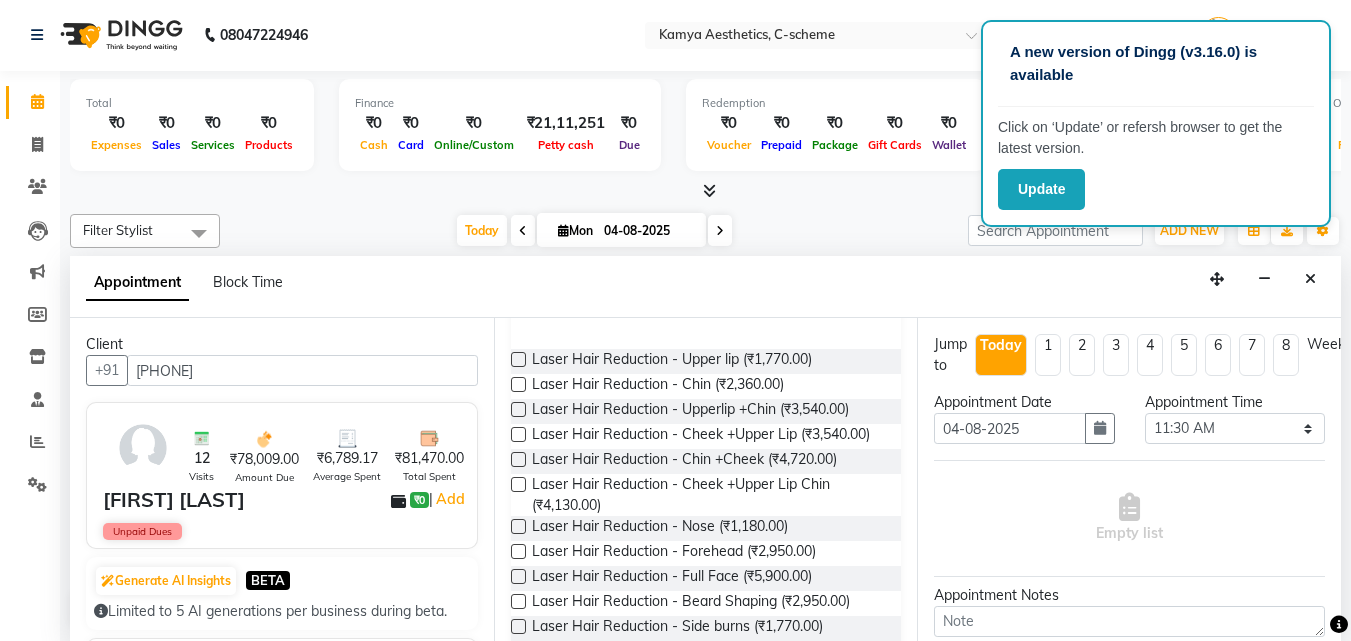 scroll, scrollTop: 532, scrollLeft: 0, axis: vertical 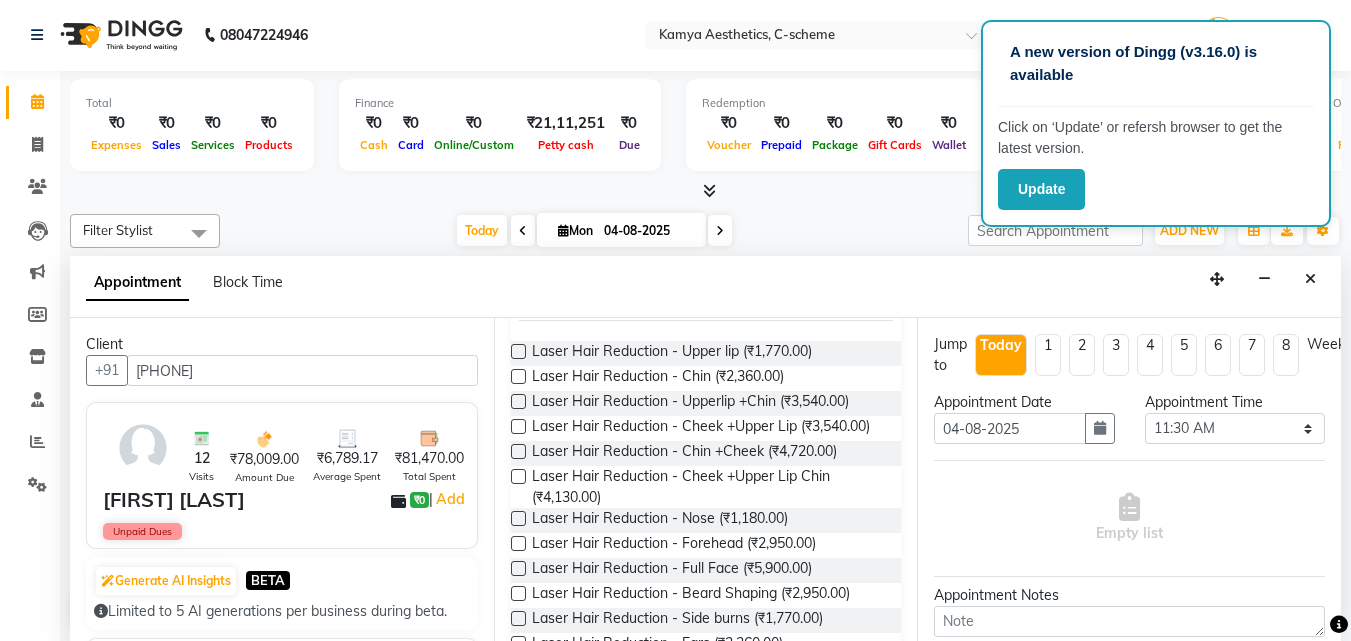 click at bounding box center (518, 568) 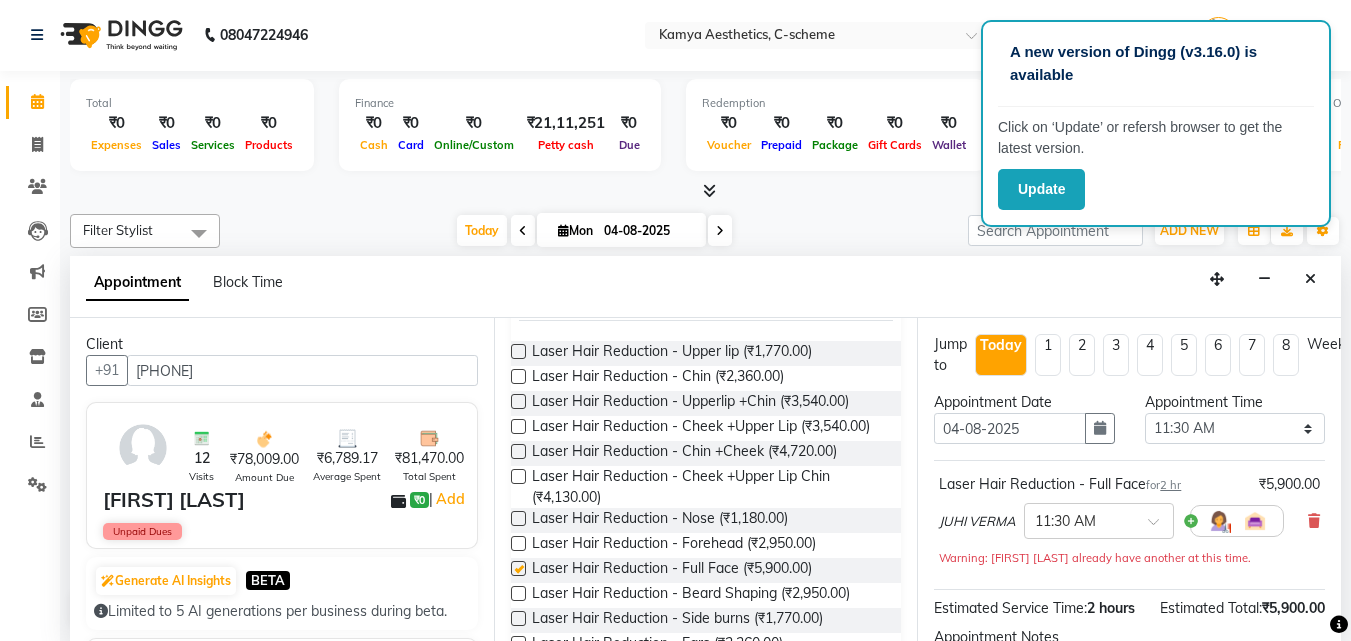 checkbox on "false" 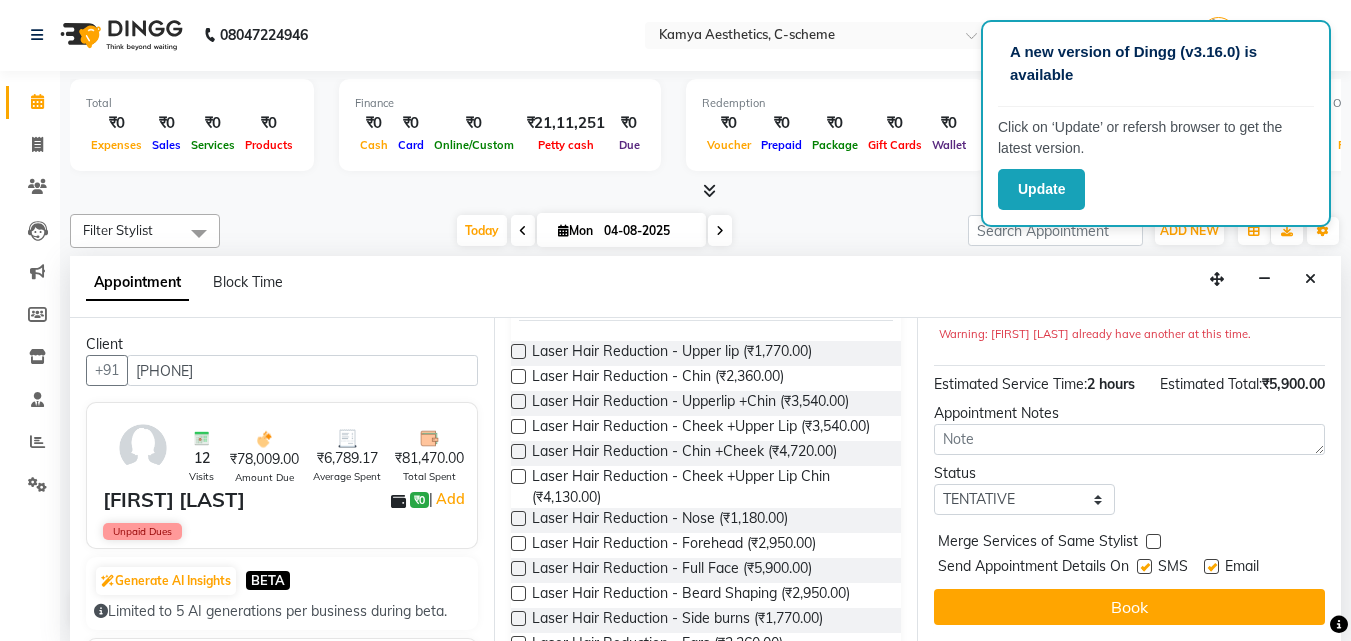 scroll, scrollTop: 260, scrollLeft: 0, axis: vertical 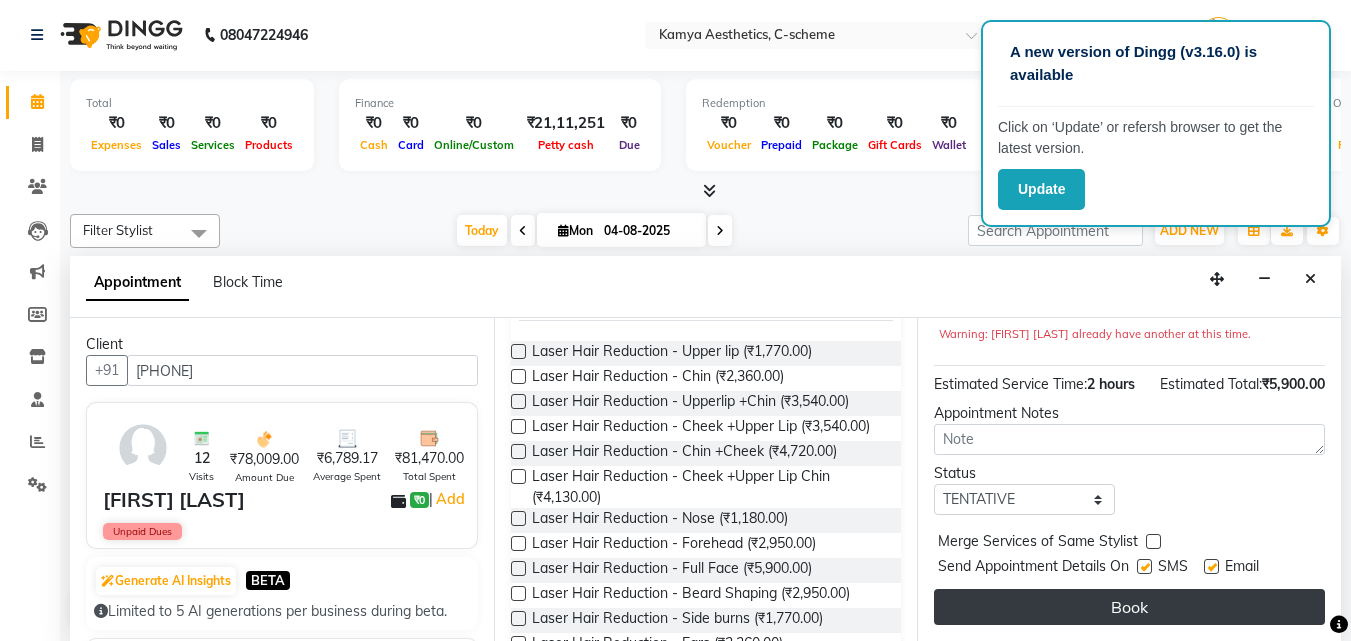 click on "Book" at bounding box center [1129, 607] 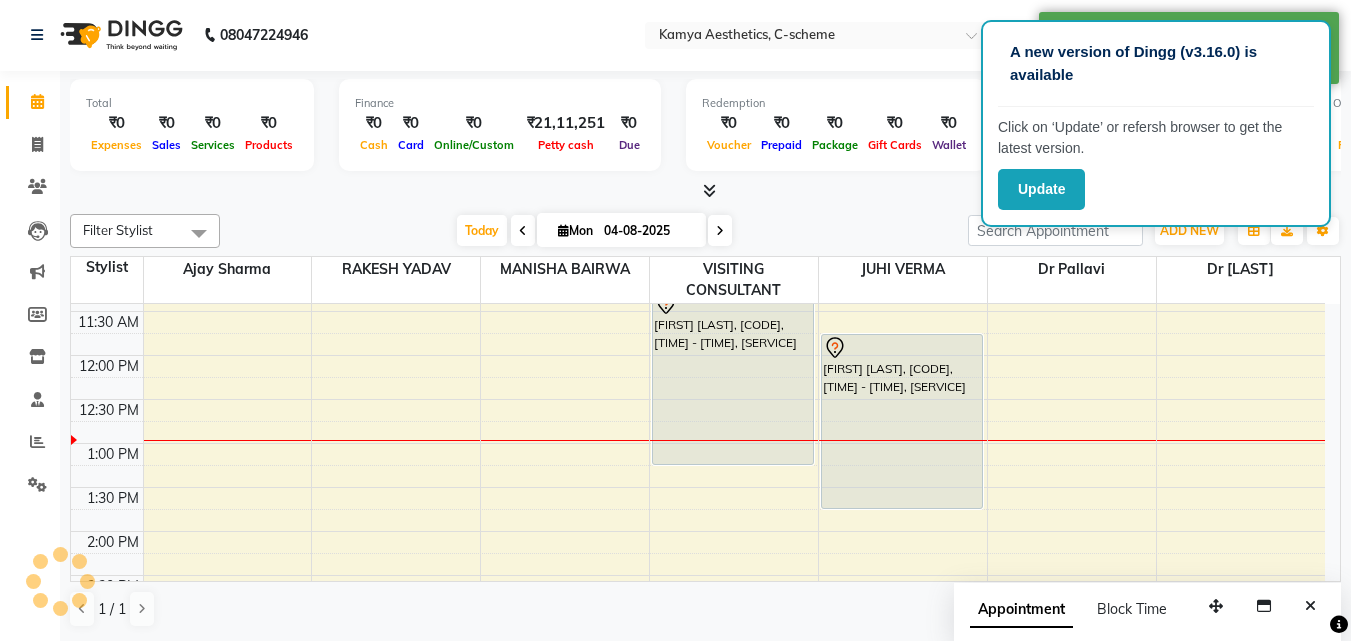 scroll, scrollTop: 0, scrollLeft: 0, axis: both 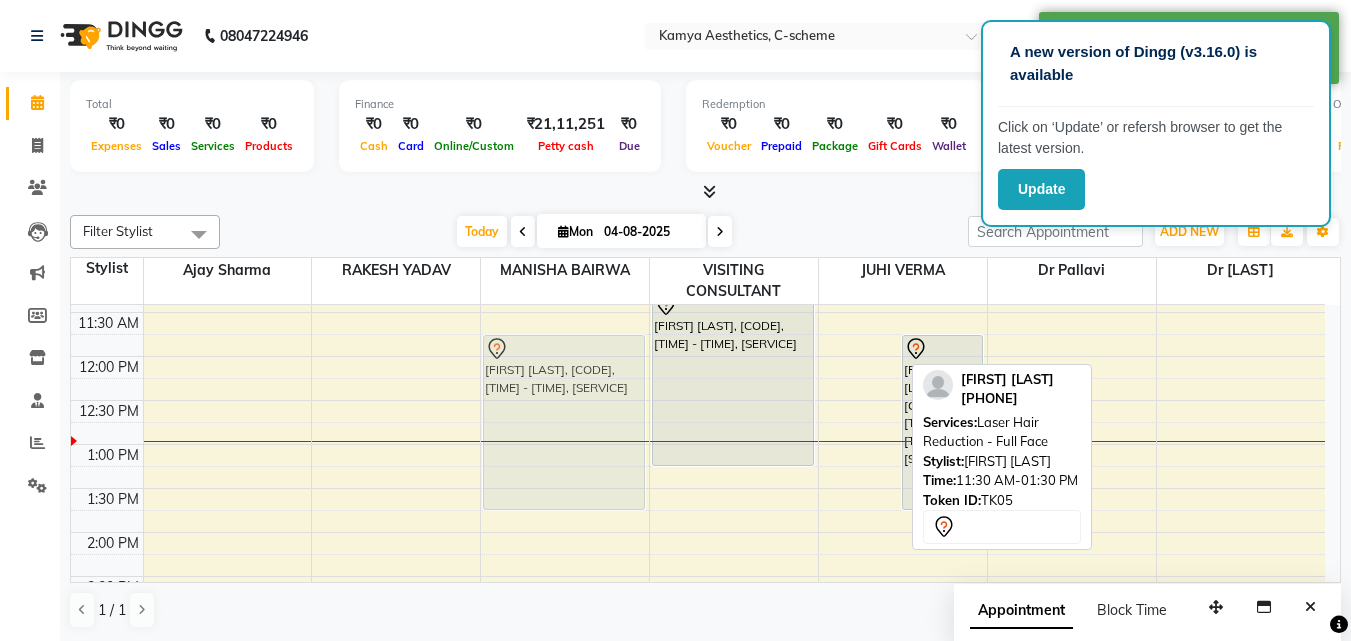 drag, startPoint x: 836, startPoint y: 317, endPoint x: 521, endPoint y: 347, distance: 316.42535 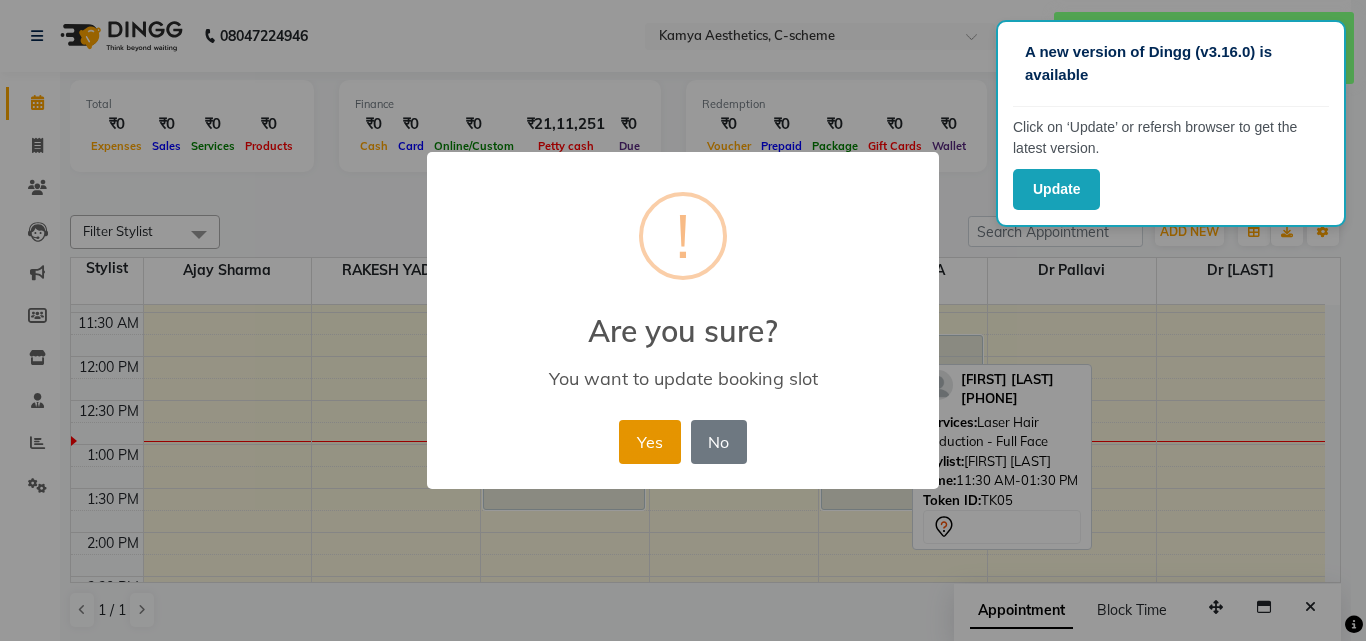 click on "Yes" at bounding box center (649, 442) 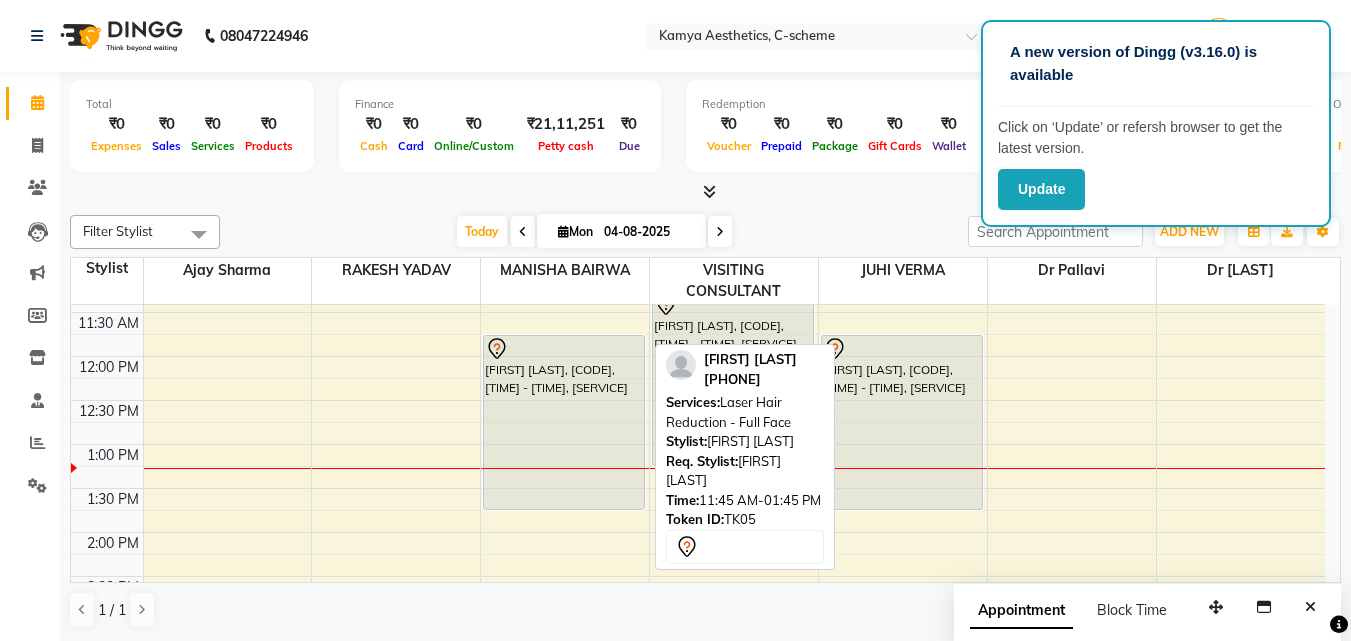 scroll, scrollTop: 400, scrollLeft: 0, axis: vertical 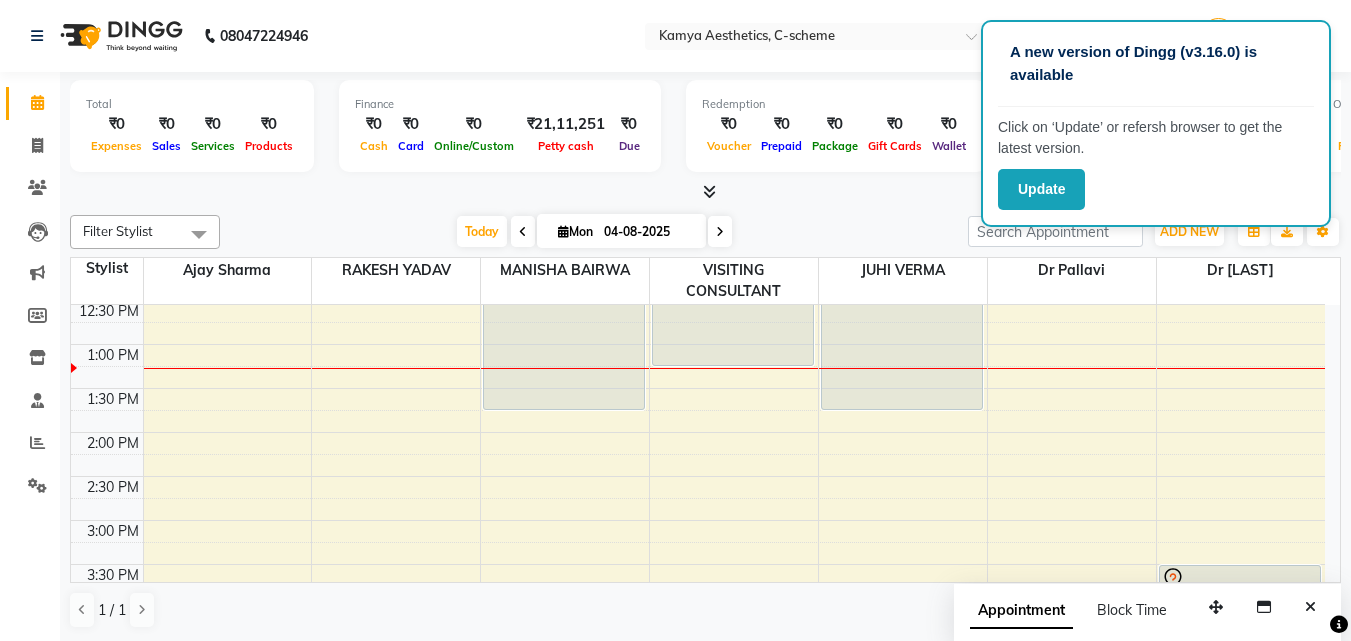 click at bounding box center [720, 232] 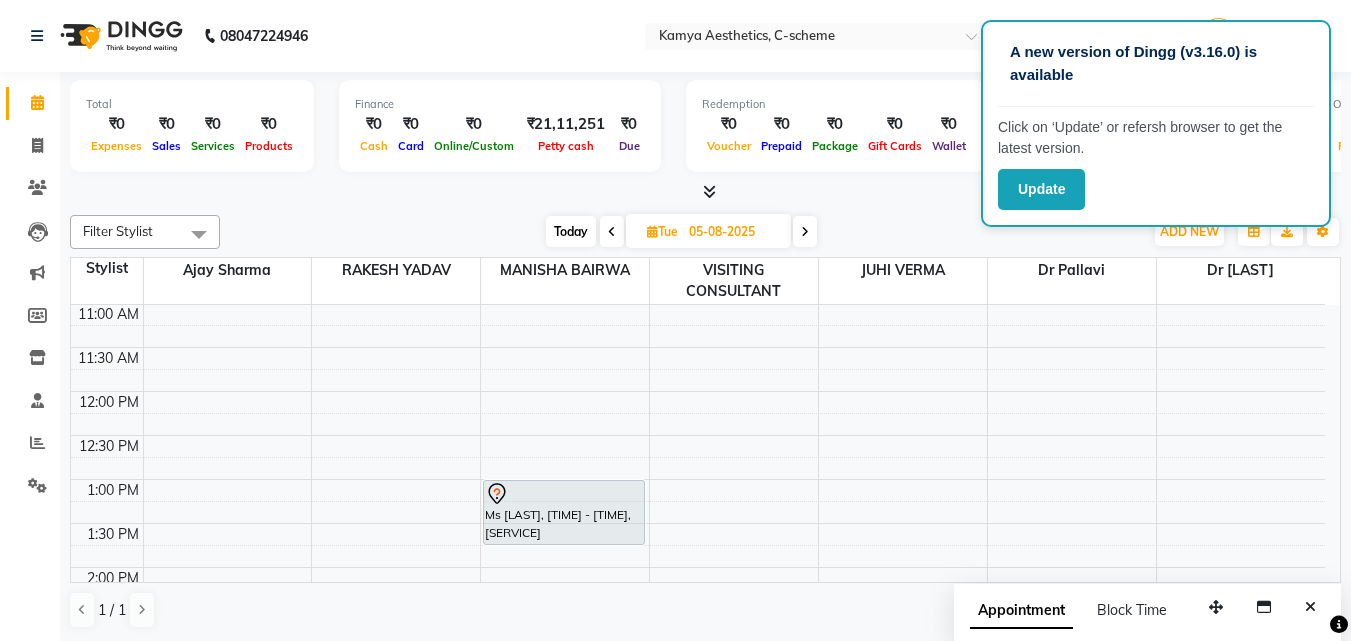 scroll, scrollTop: 300, scrollLeft: 0, axis: vertical 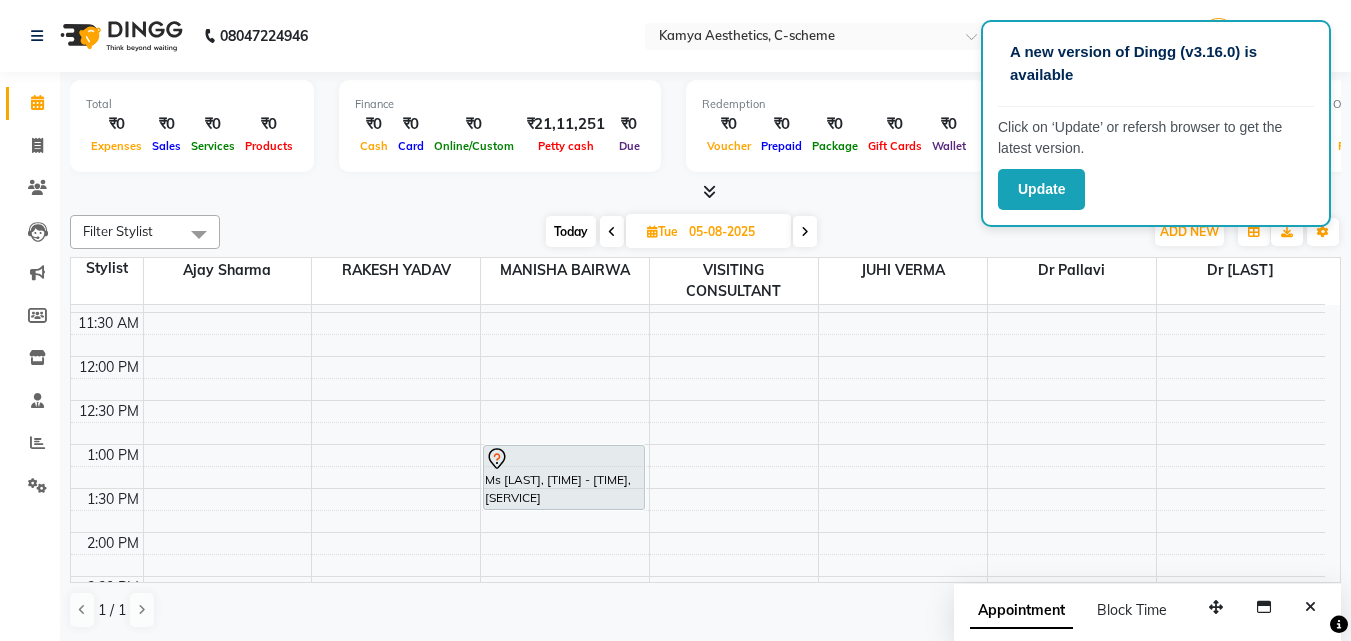 click on "Ms [LAST], [TIME] - [TIME], [SERVICE]" at bounding box center [698, 576] 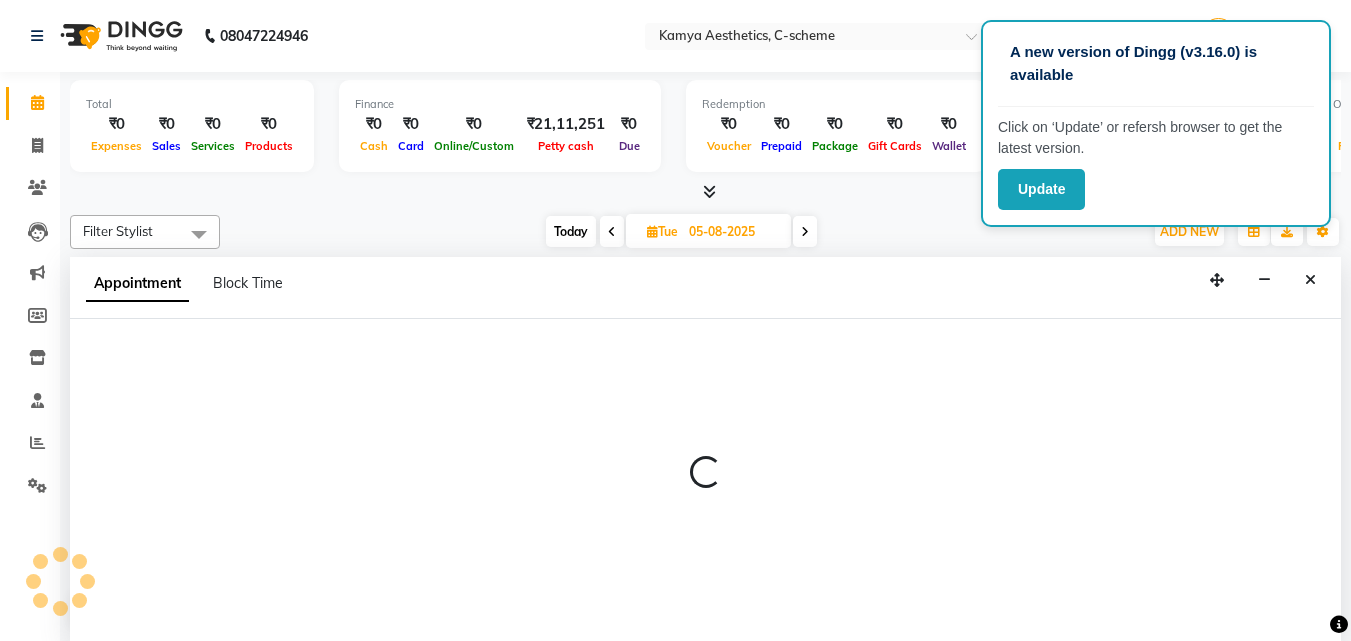 scroll, scrollTop: 1, scrollLeft: 0, axis: vertical 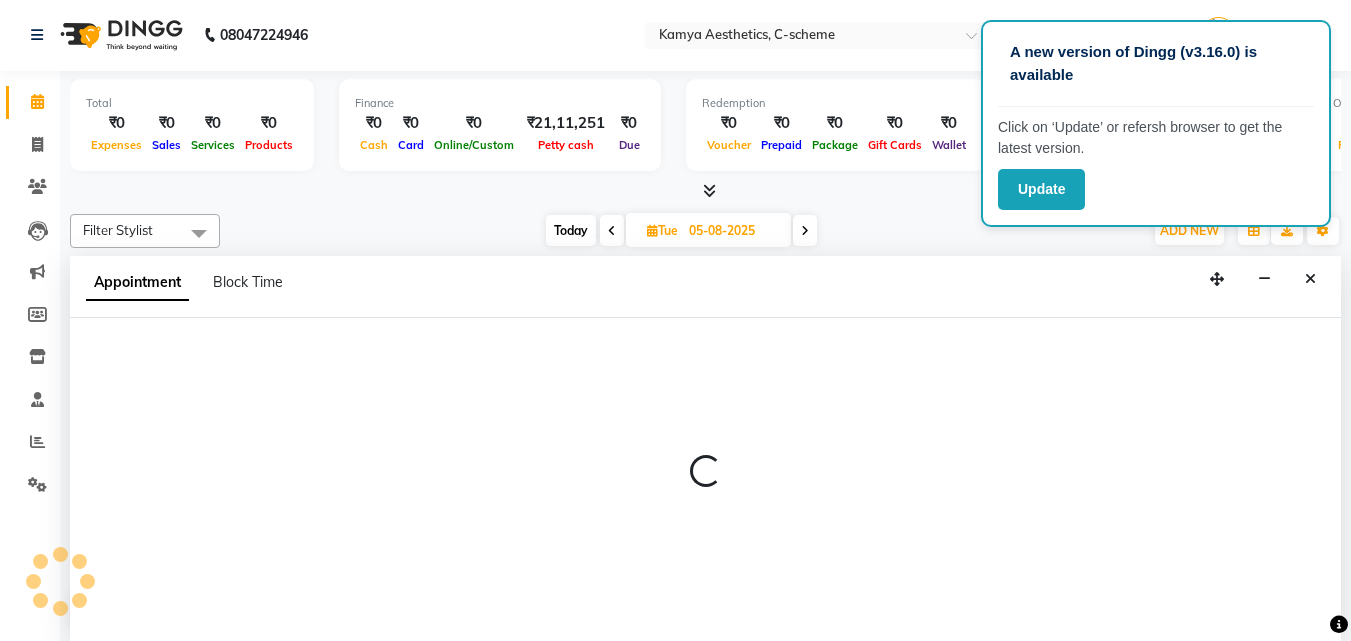 select on "42521" 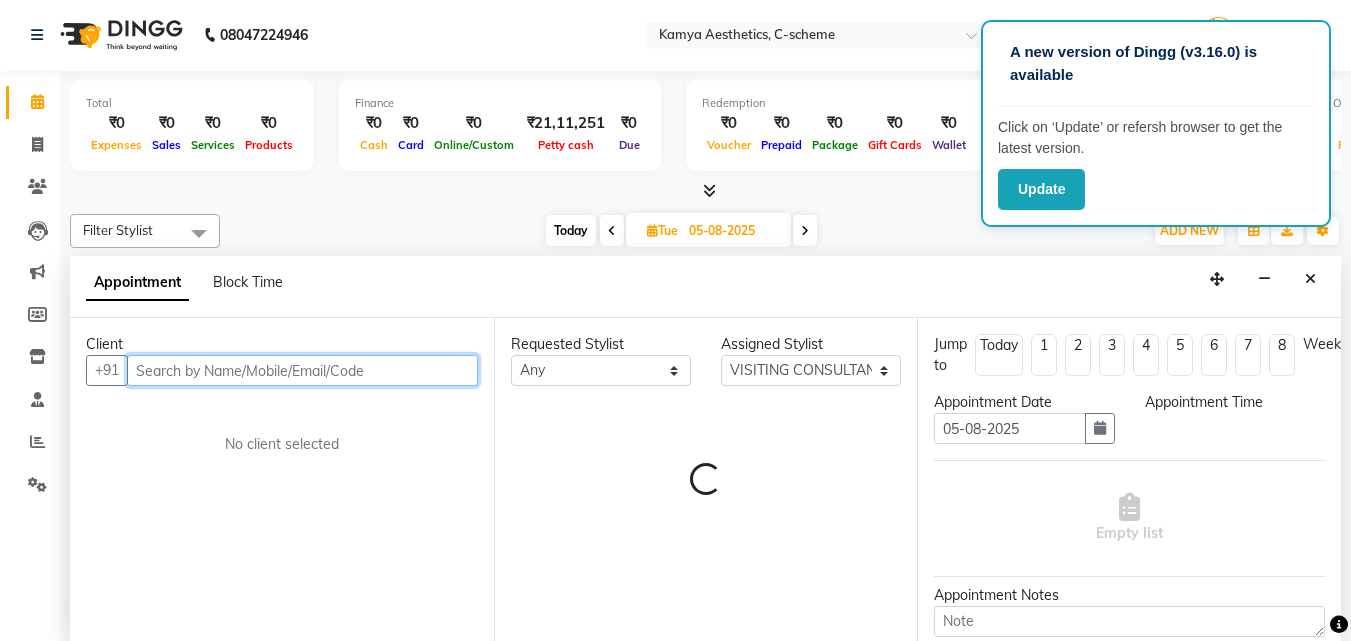 select on "765" 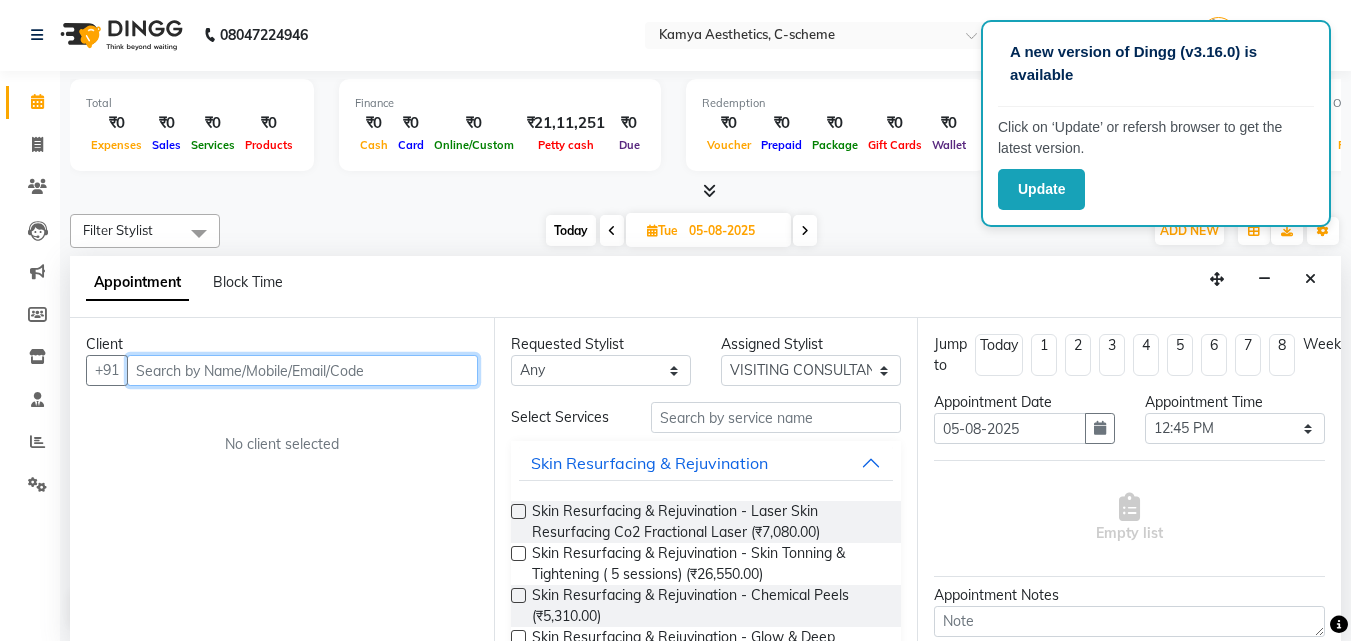 click at bounding box center [302, 370] 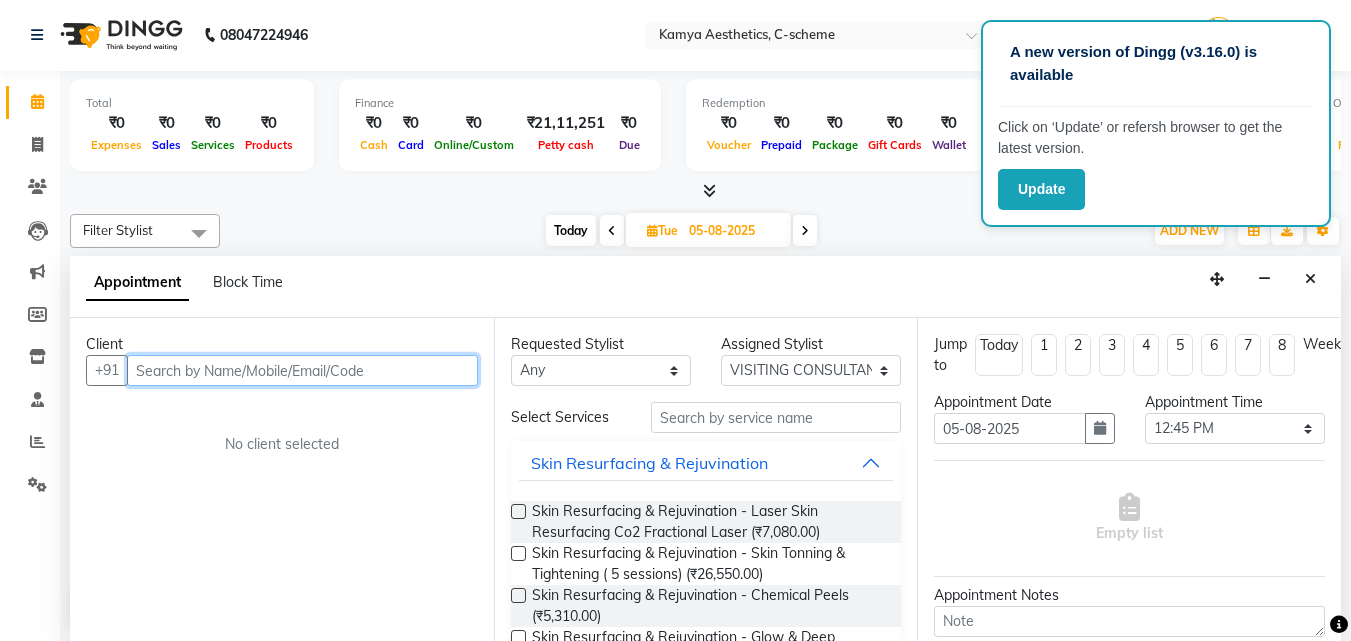 click at bounding box center (302, 370) 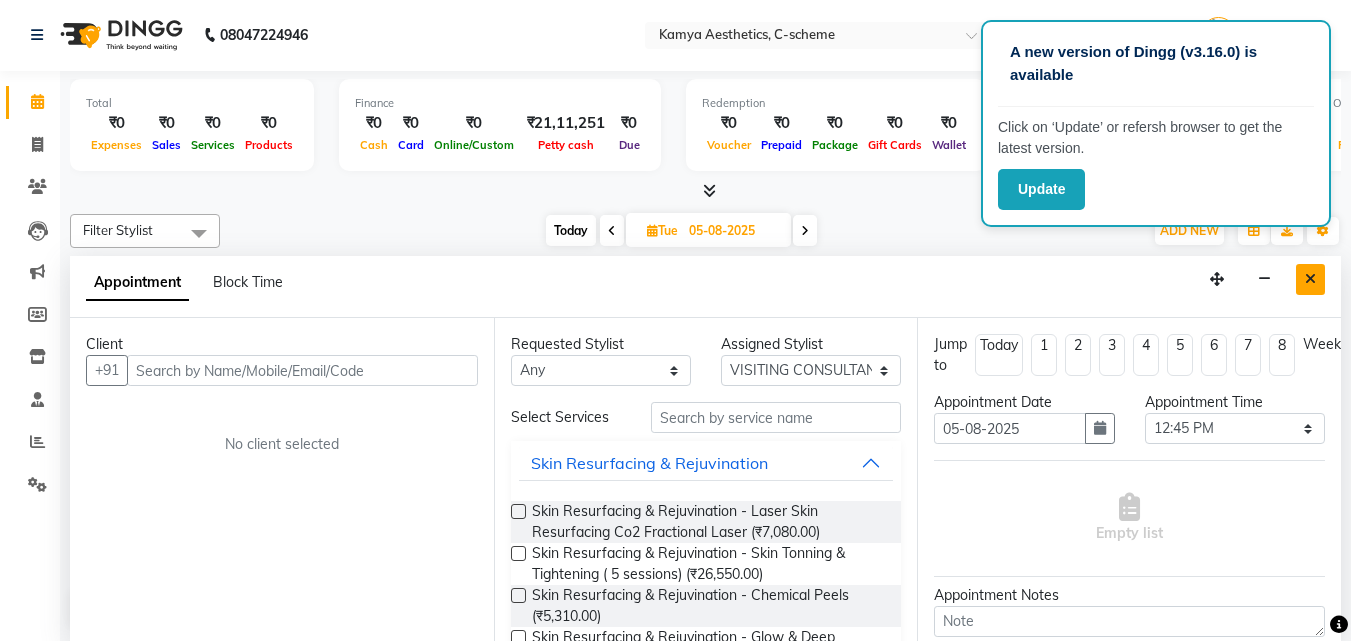 click at bounding box center (1310, 279) 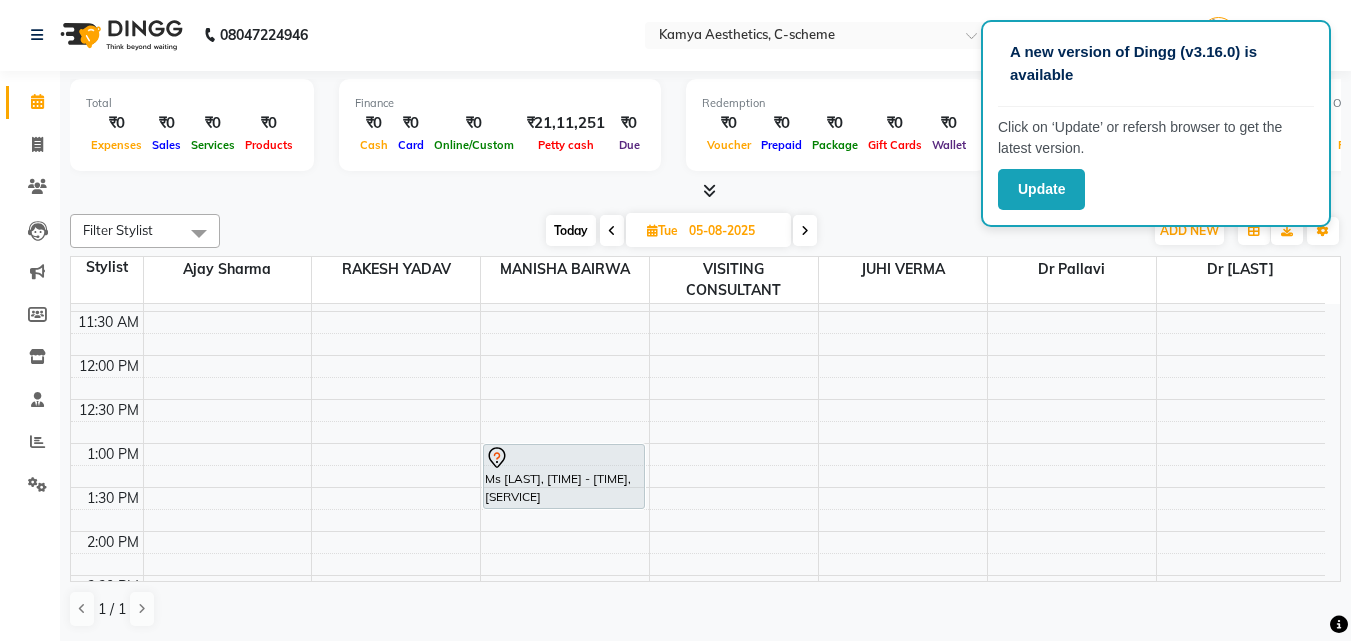 click on "05-08-2025" at bounding box center [733, 231] 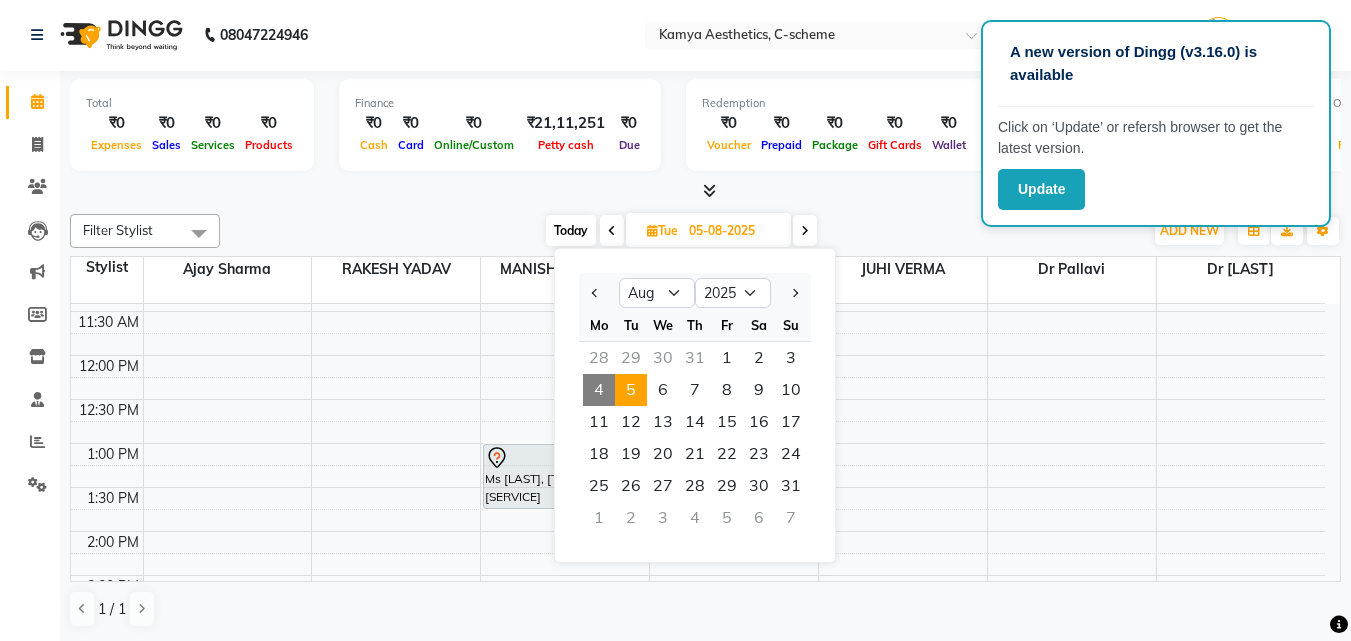 click on "Total  ₹0  Expenses ₹0  Sales ₹0  Services ₹0  Products Finance  ₹0  Cash ₹0  Card ₹0  Online/Custom ₹21,11,251 Petty cash ₹0 Due  Redemption  ₹0 Voucher ₹0 Prepaid ₹0 Package ₹0  Gift Cards ₹0  Wallet  Appointment  0 Completed 4 Upcoming 0 Ongoing 0 No show  Other sales  ₹0  Packages ₹0  Memberships ₹0  Vouchers ₹0  Prepaids ₹0  Gift Cards Filter Stylist Select All [FIRST] [LAST]  Dr [LAST] Dr [LAST] [FIRST] [LAST] [FIRST] [LAST] [FIRST] [LAST] Today  [DATE] Toggle Dropdown Add Appointment Add Invoice Add Expense Add Attendance Add Client Add Transaction Toggle Dropdown Add Appointment Add Invoice Add Expense Add Attendance Add Client ADD NEW Toggle Dropdown Add Appointment Add Invoice Add Expense Add Attendance Add Client Add Transaction Filter Stylist Select All [FIRST] [LAST]  Dr [LAST] Dr [LAST] [FIRST] [LAST] [FIRST] [LAST] [FIRST] [LAST] Group By  Staff View   Room View  View as Vertical  Vertical - Week View  Horizontal  Horizontal - Week View  List  Toggle Dropdown Calendar Settings Manage Tags   Arrange Stylists   Reset Stylists  Full Screen  Show Available Stylist  Appointment Form Zoom 100% Staff/Room Display Count 7" 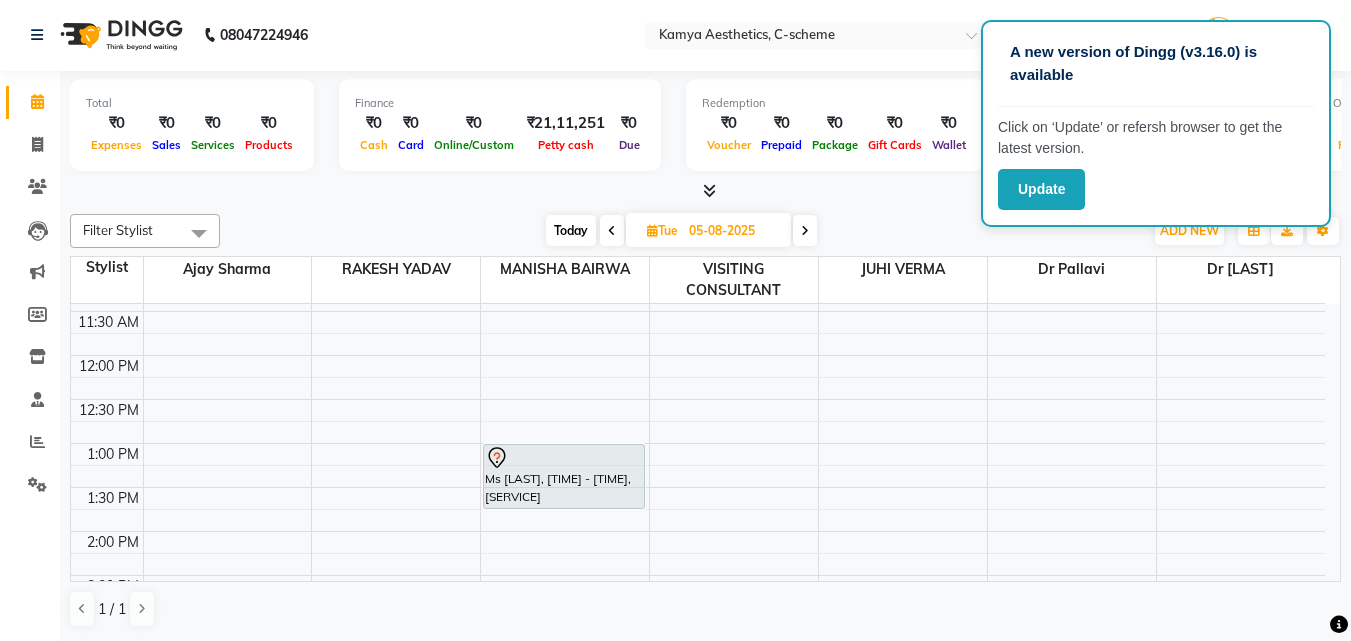 click on "05-08-2025" at bounding box center (733, 231) 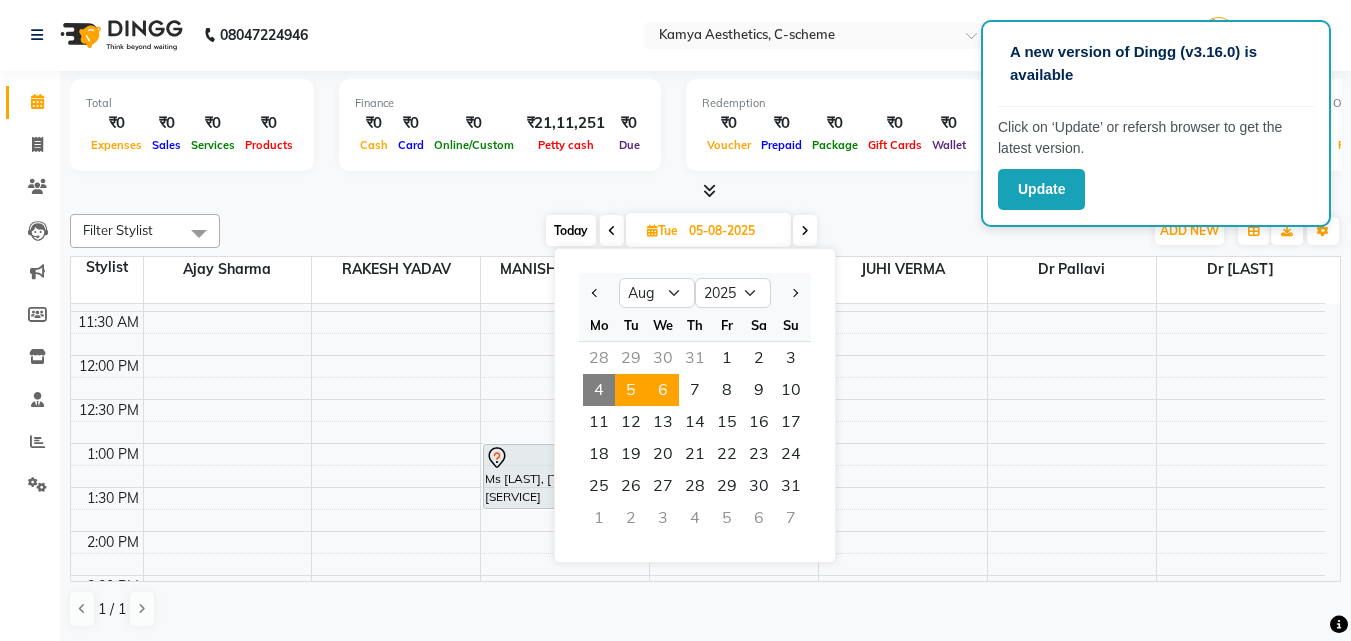 click on "6" at bounding box center (663, 390) 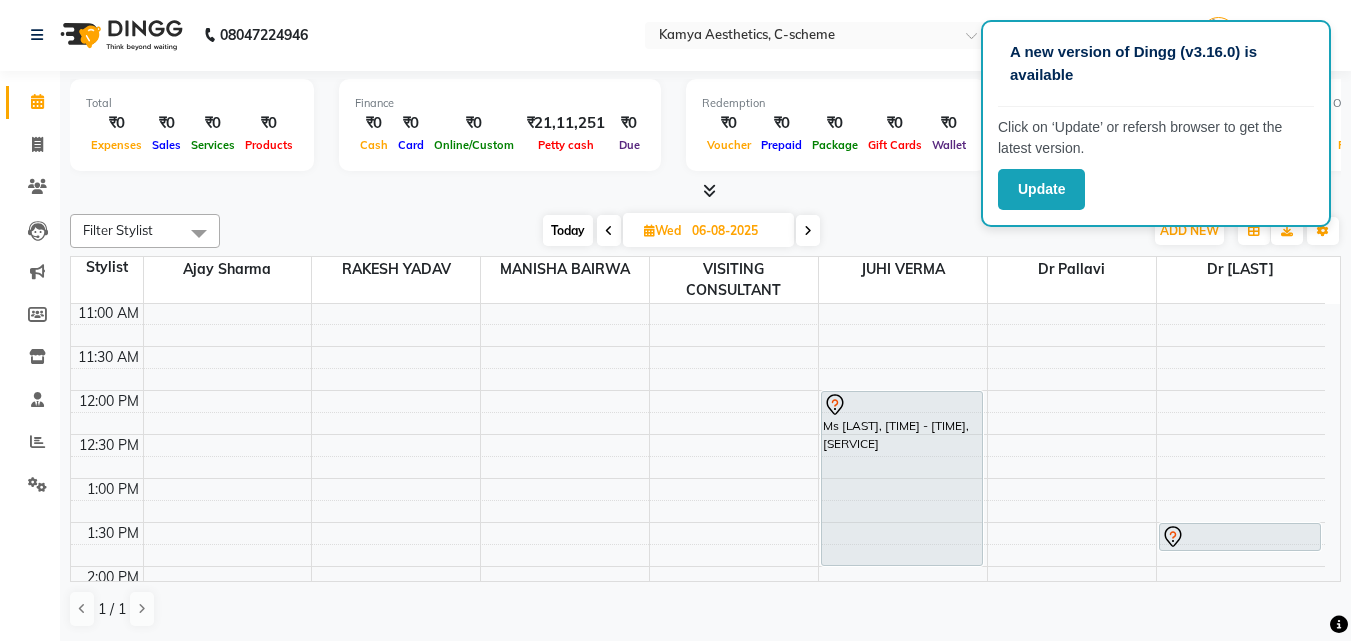 scroll, scrollTop: 241, scrollLeft: 0, axis: vertical 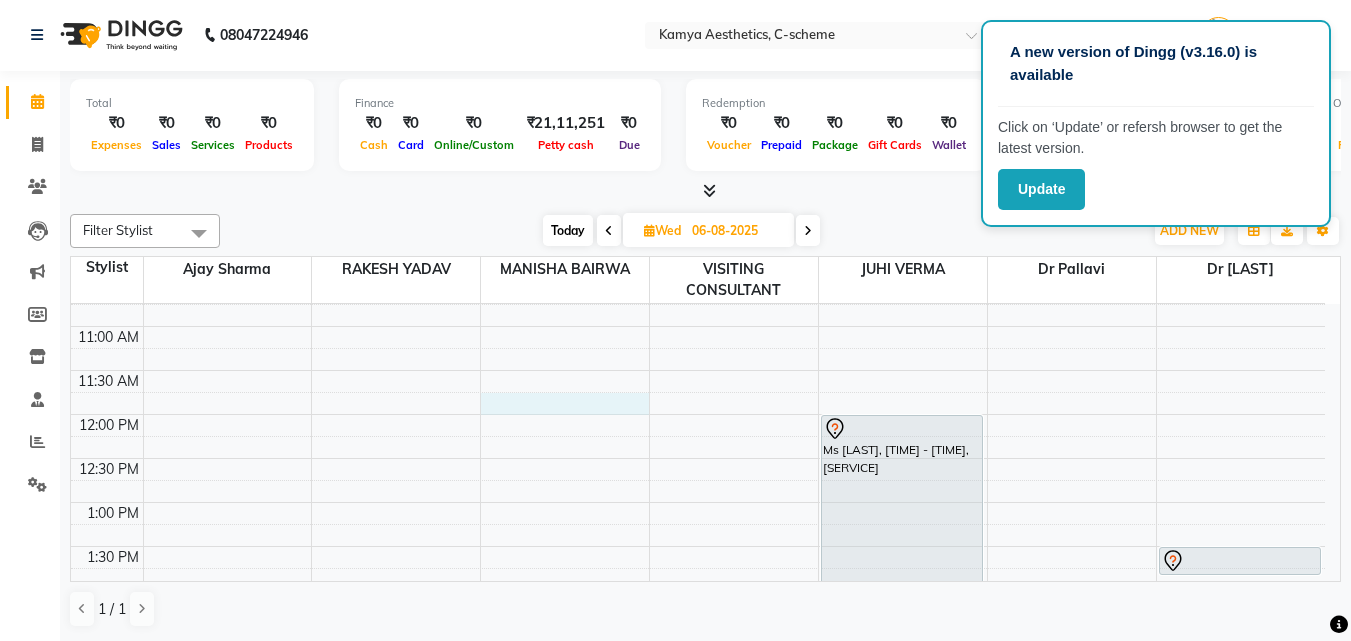 click on "Ms [LAST], [TIME] - [TIME], [SERVICE]             [FIRST] [LAST], [TIME] - [TIME], [SERVICE]" at bounding box center [698, 634] 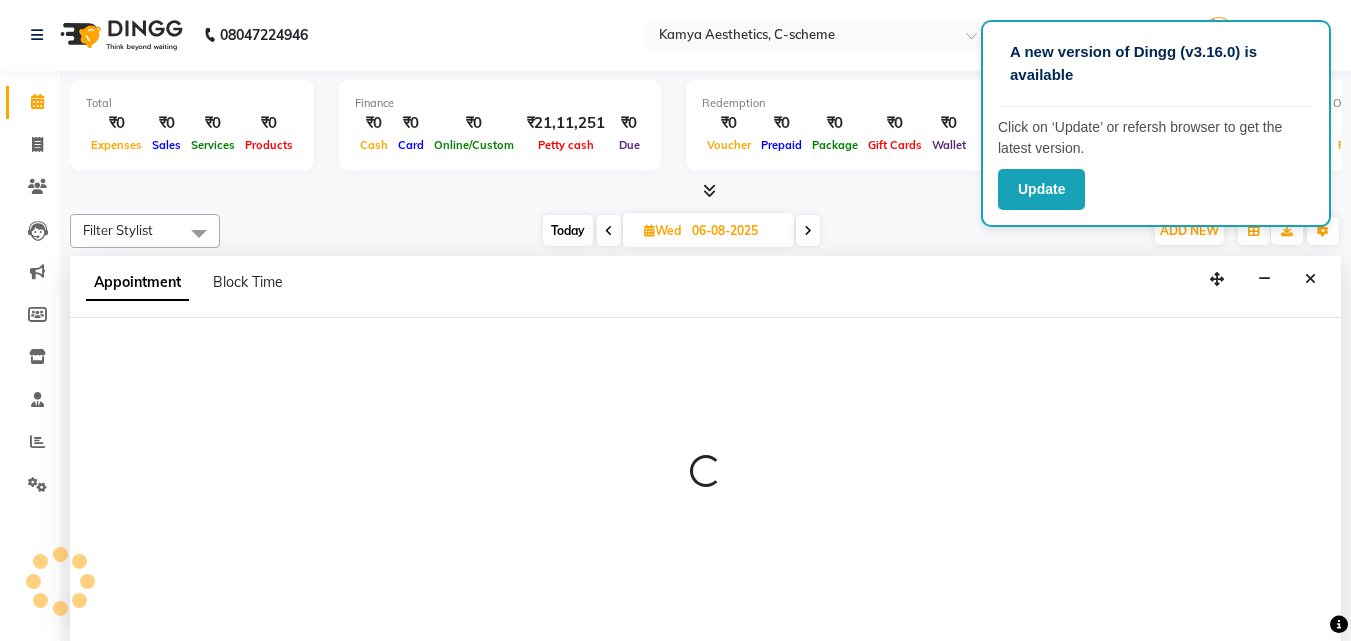 select on "41666" 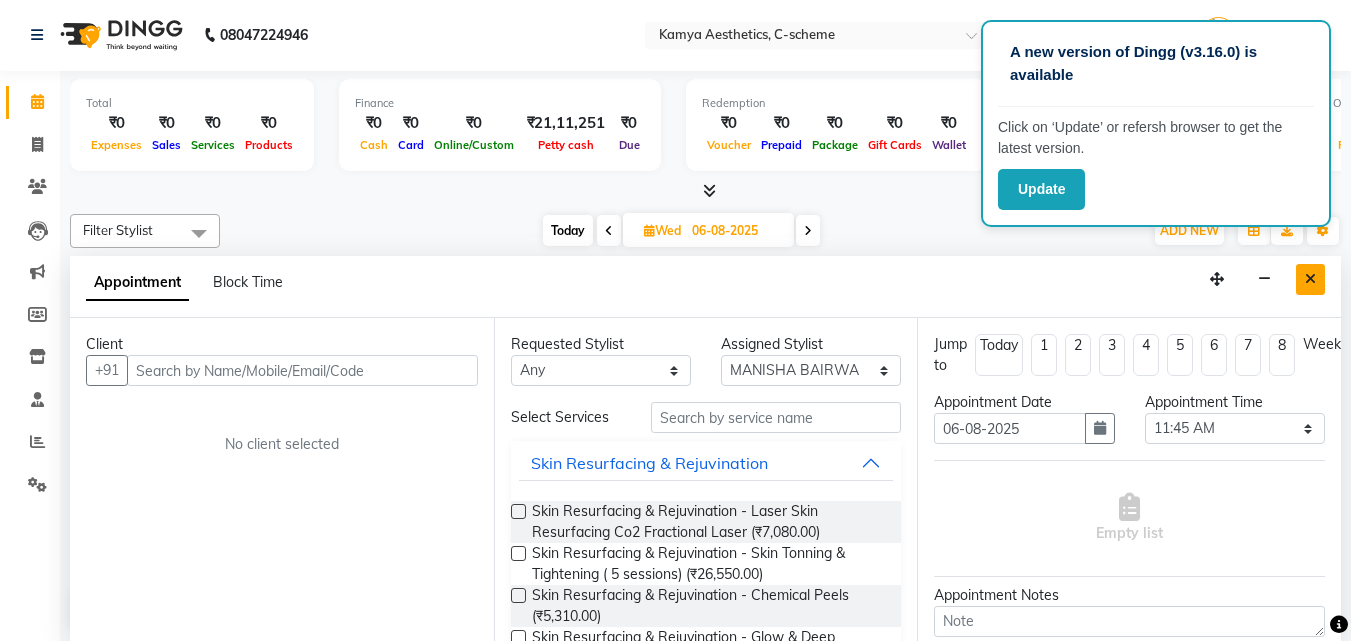 click at bounding box center [1310, 279] 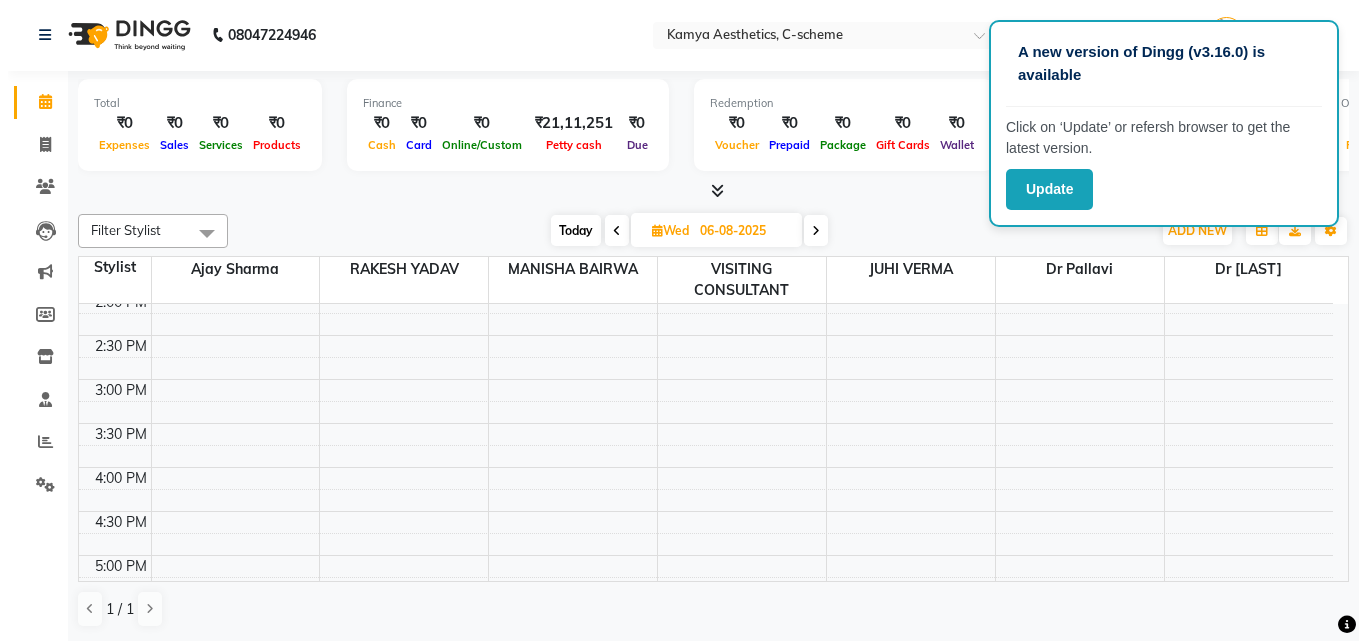 scroll, scrollTop: 541, scrollLeft: 0, axis: vertical 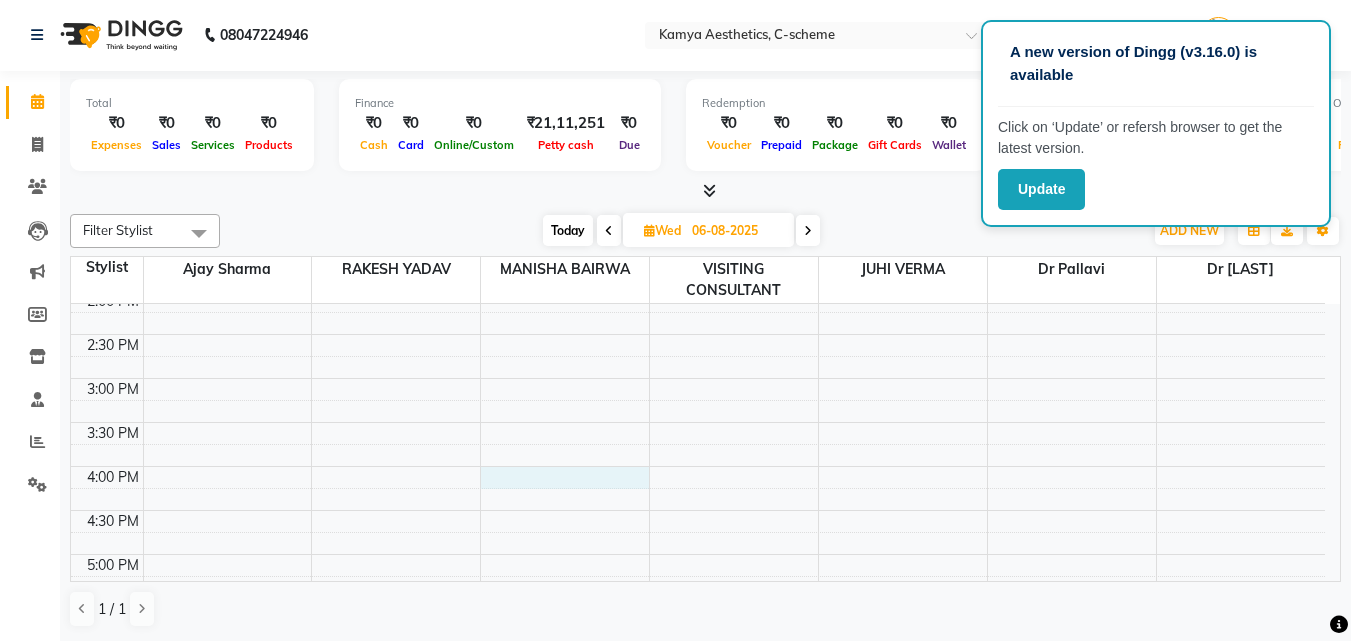 click on "Ms [LAST], [TIME] - [TIME], [SERVICE]             [FIRST] [LAST], [TIME] - [TIME], [SERVICE]" at bounding box center (698, 334) 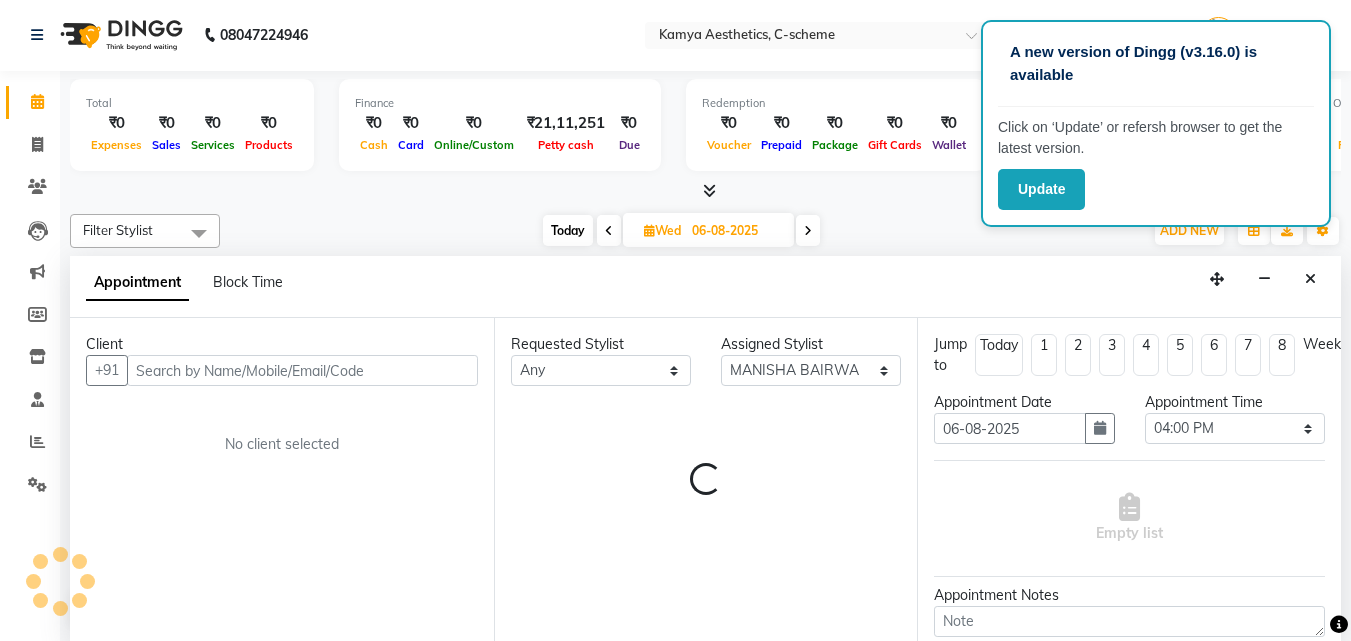 click on "Requested Stylist Any [FIRST] [LAST]  Dr [LAST] Dr [LAST] [FIRST] [LAST] [FIRST] [LAST] [FIRST] [LAST] Assigned Stylist Select [FIRST] [LAST]  Dr [LAST] Dr [LAST] [FIRST] [LAST] [FIRST] [LAST] [FIRST] [LAST] Loading..." at bounding box center (706, 479) 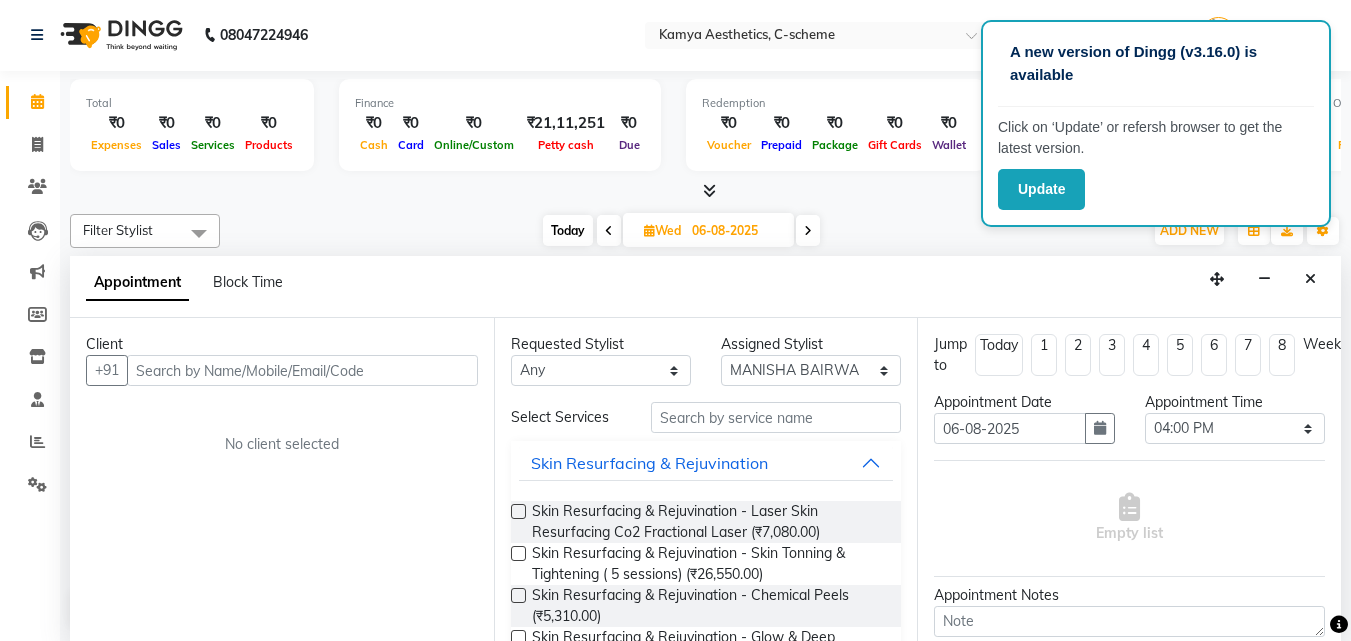 click at bounding box center [302, 370] 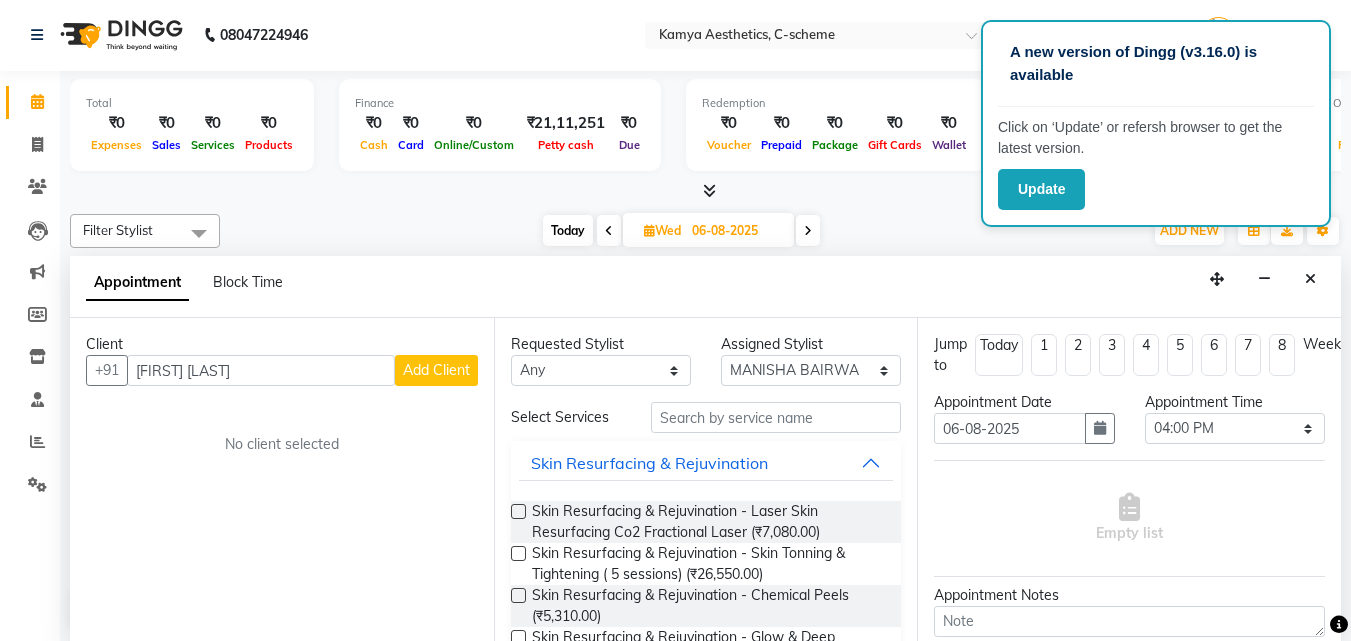 type on "[FIRST] [LAST]" 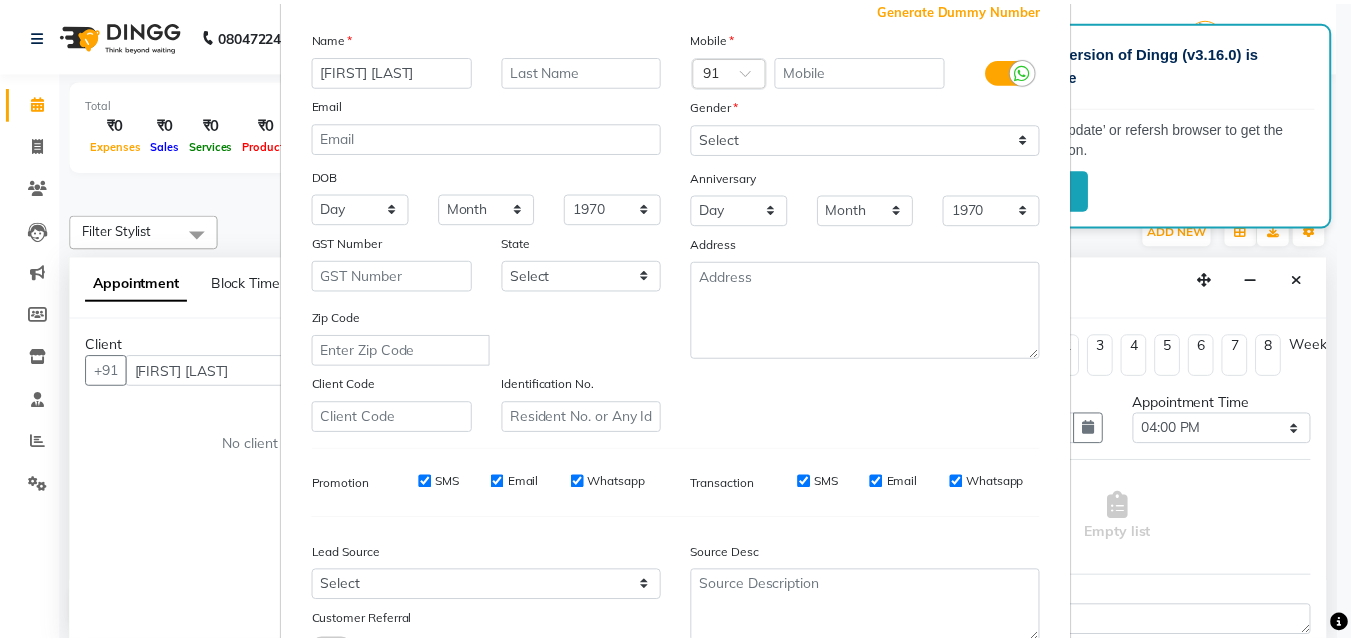 scroll, scrollTop: 282, scrollLeft: 0, axis: vertical 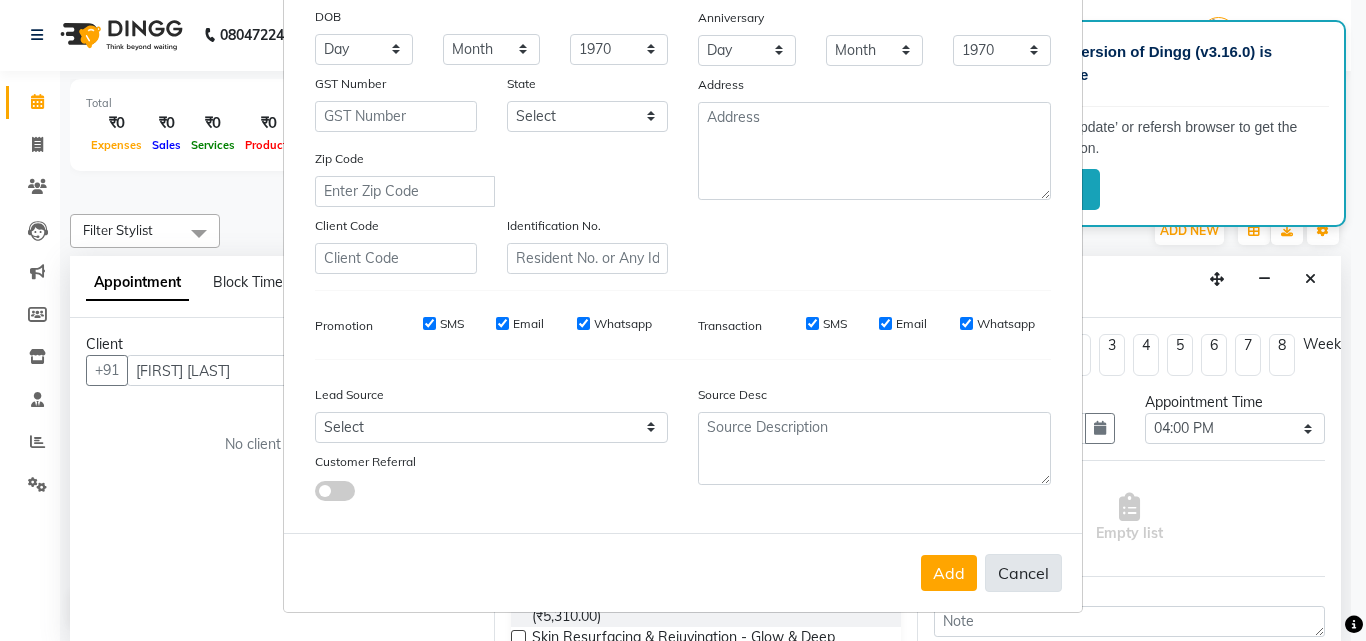 click on "Cancel" at bounding box center [1023, 573] 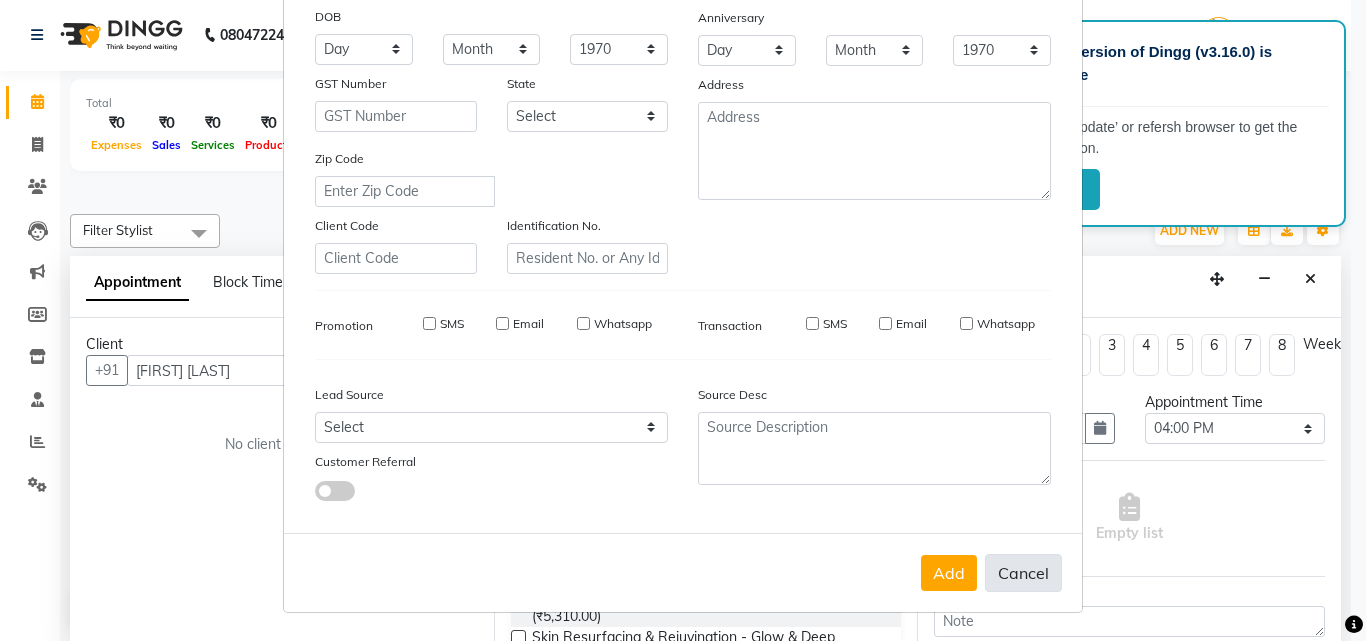 type 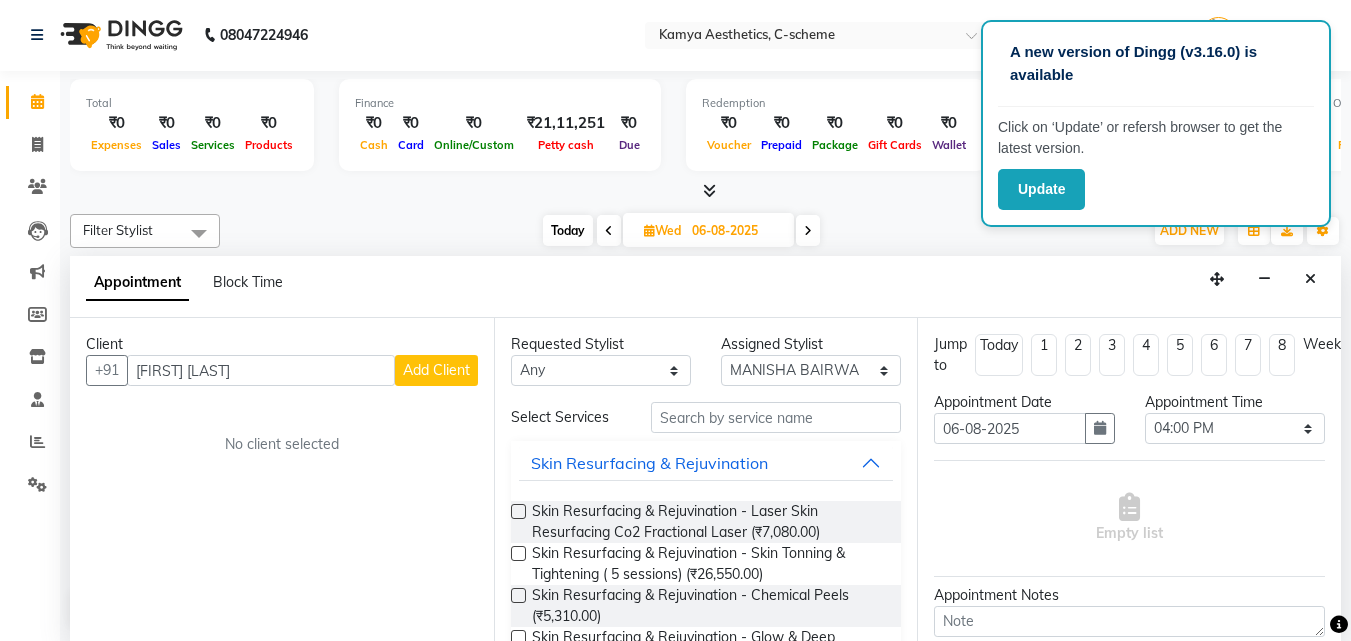 click at bounding box center [1310, 279] 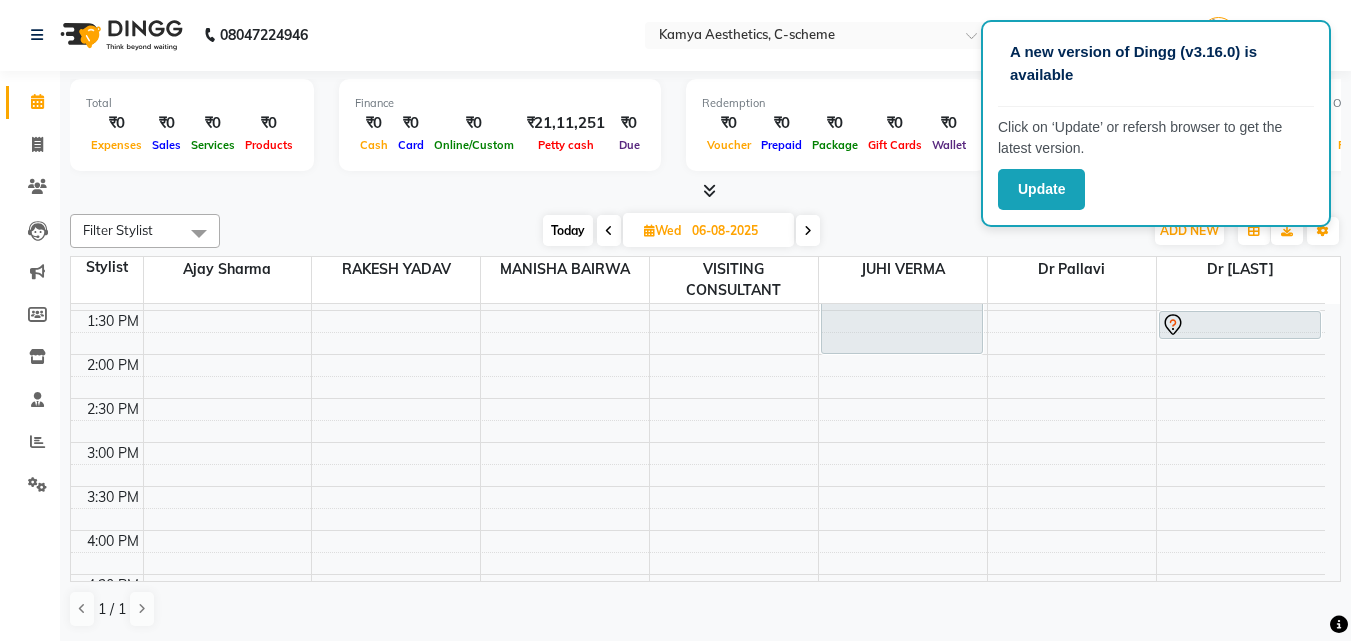scroll, scrollTop: 541, scrollLeft: 0, axis: vertical 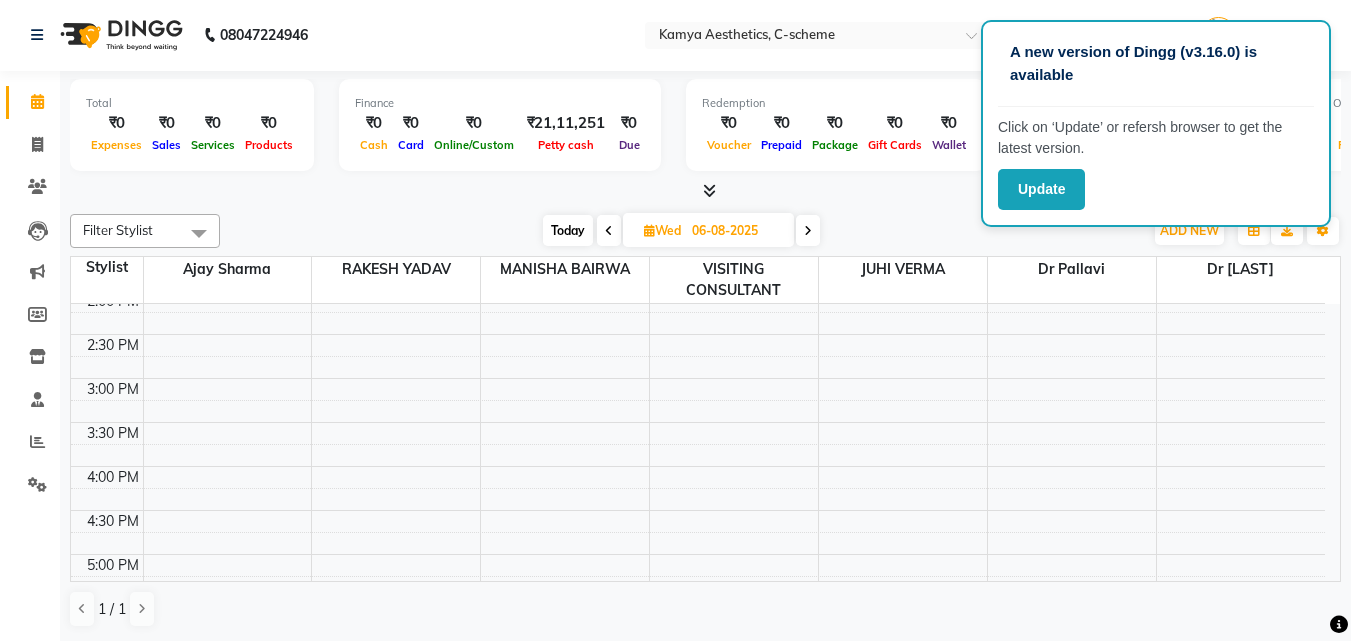 click at bounding box center [705, 191] 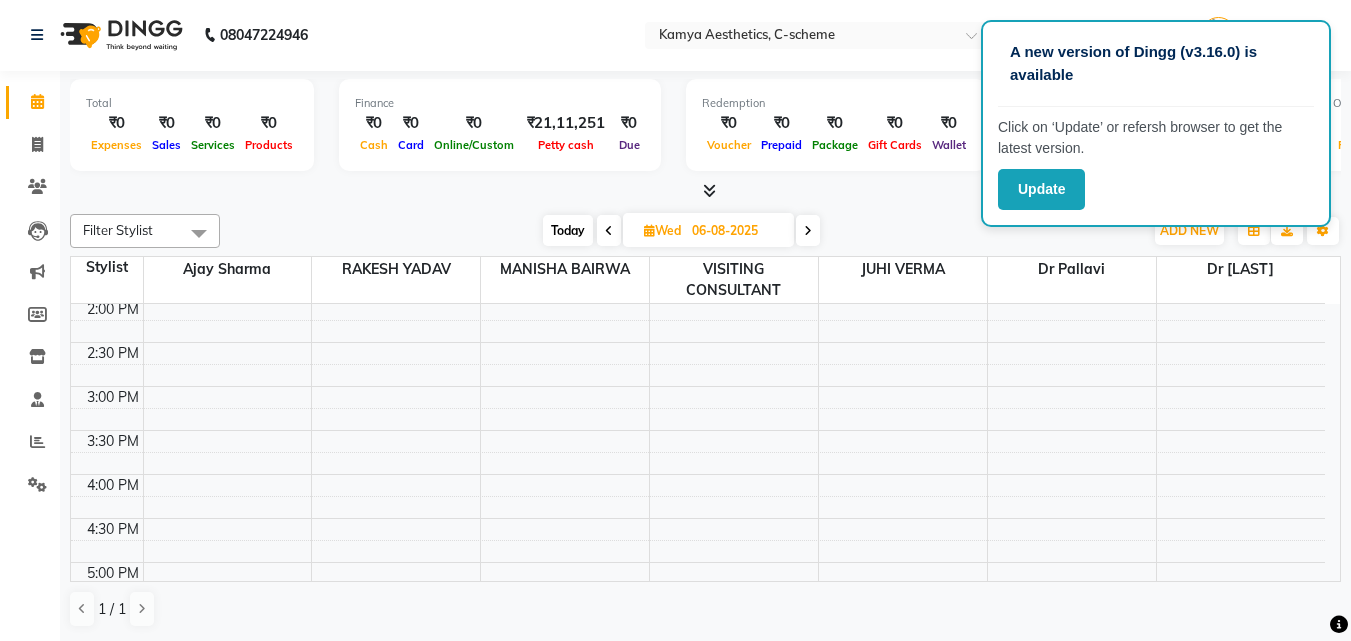 scroll, scrollTop: 541, scrollLeft: 0, axis: vertical 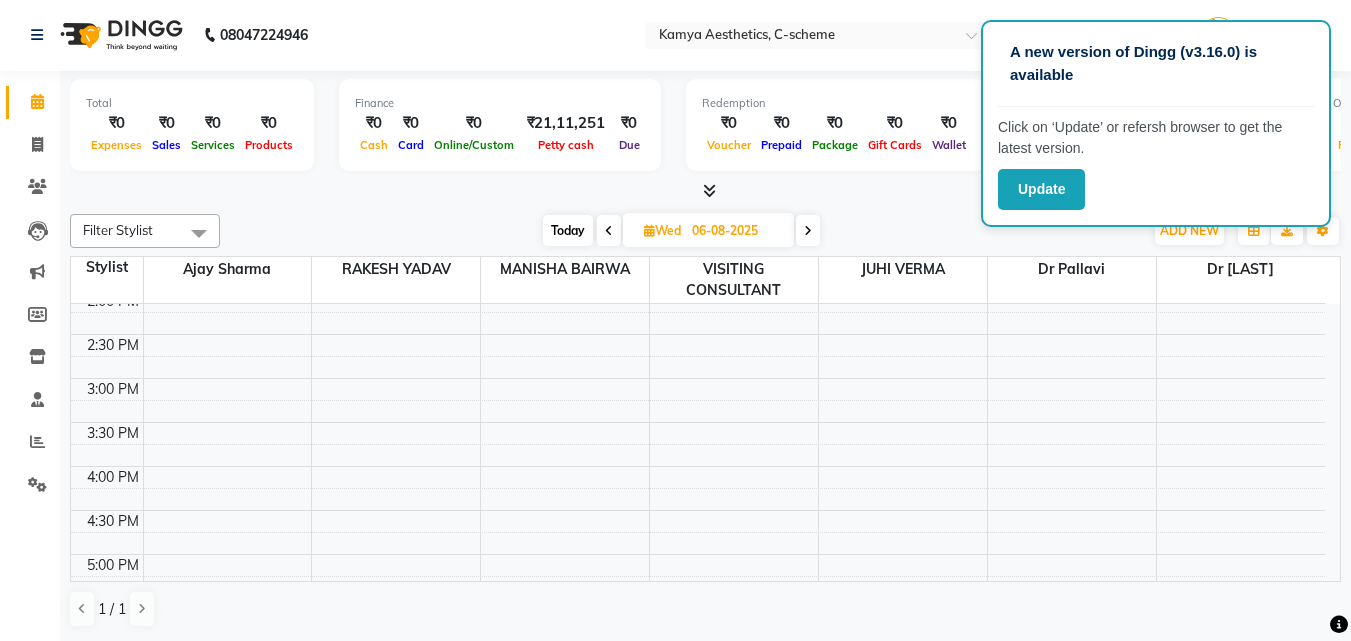 click on "Today" at bounding box center (568, 230) 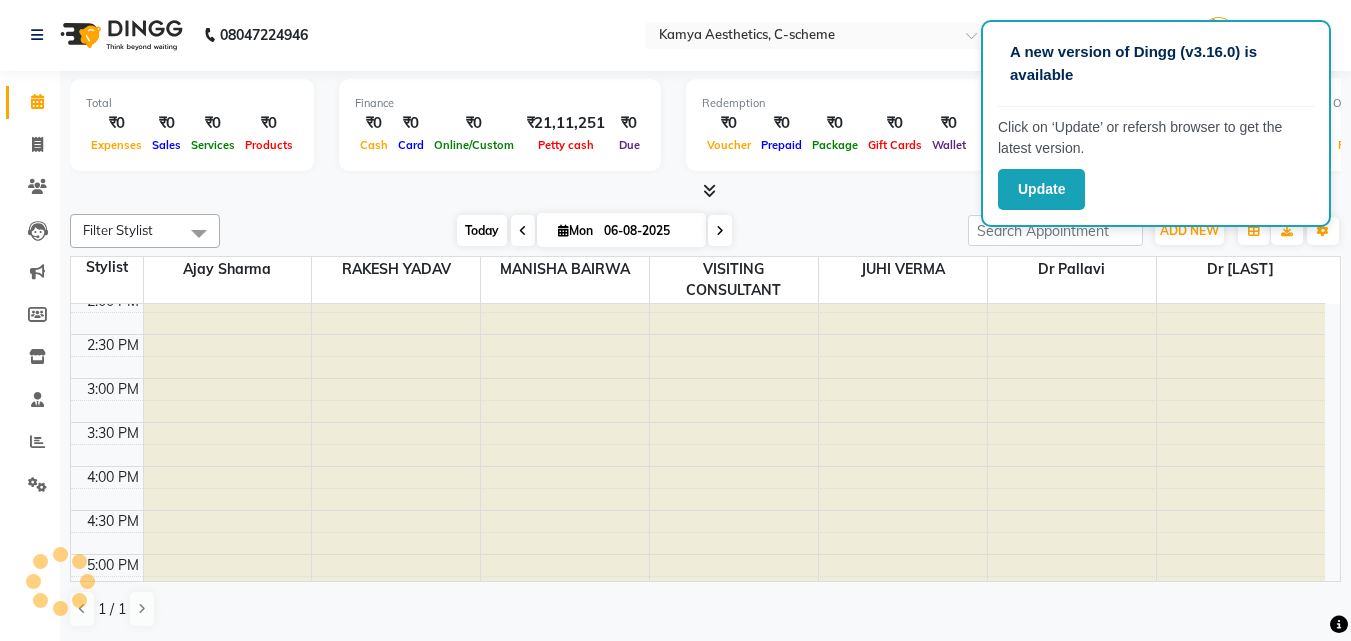 type on "04-08-2025" 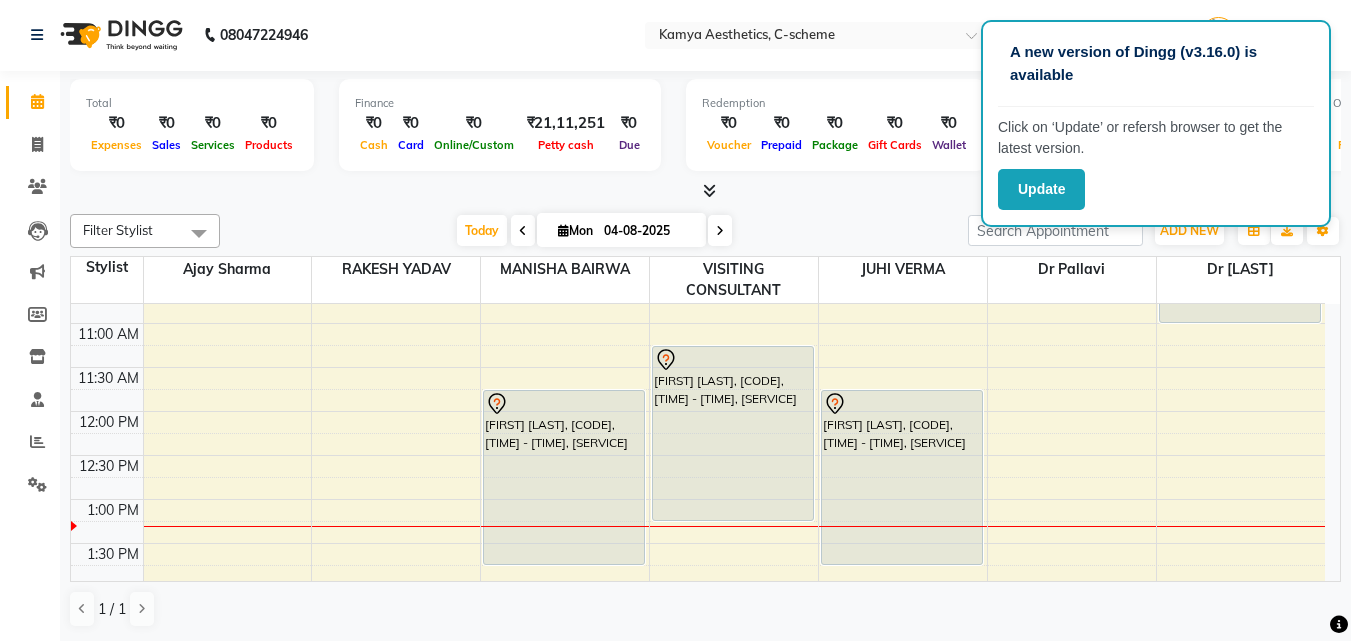 scroll, scrollTop: 241, scrollLeft: 0, axis: vertical 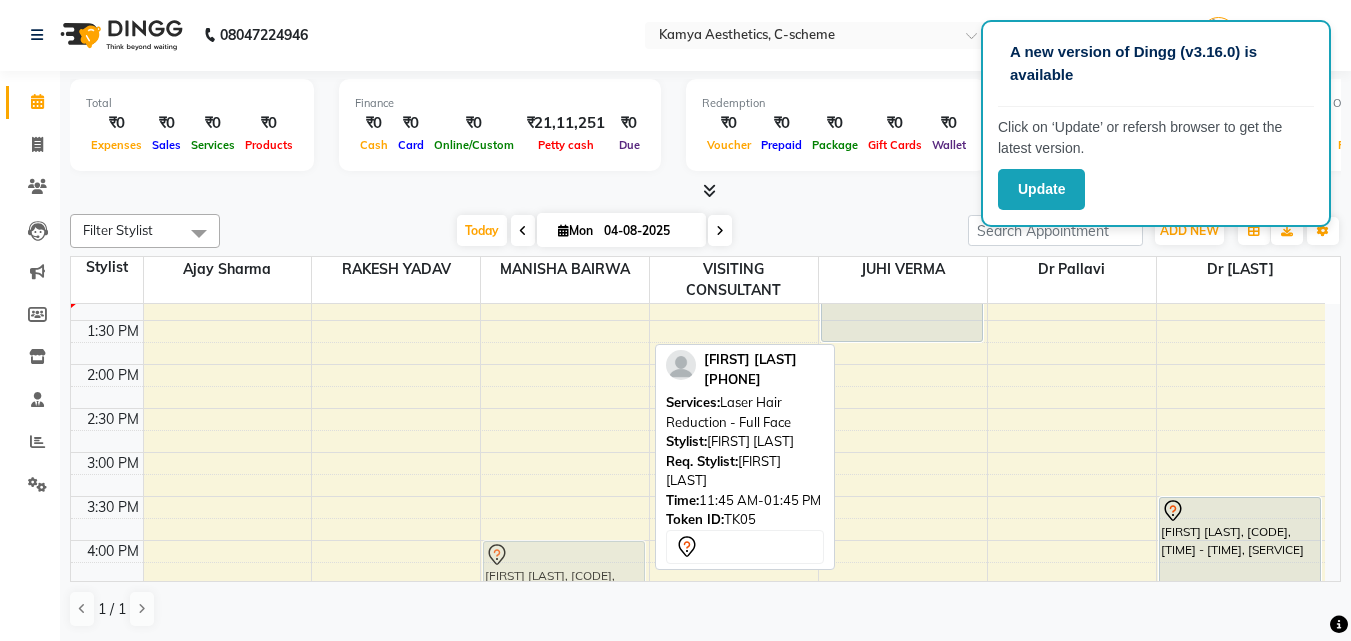 drag, startPoint x: 544, startPoint y: 421, endPoint x: 523, endPoint y: 565, distance: 145.5232 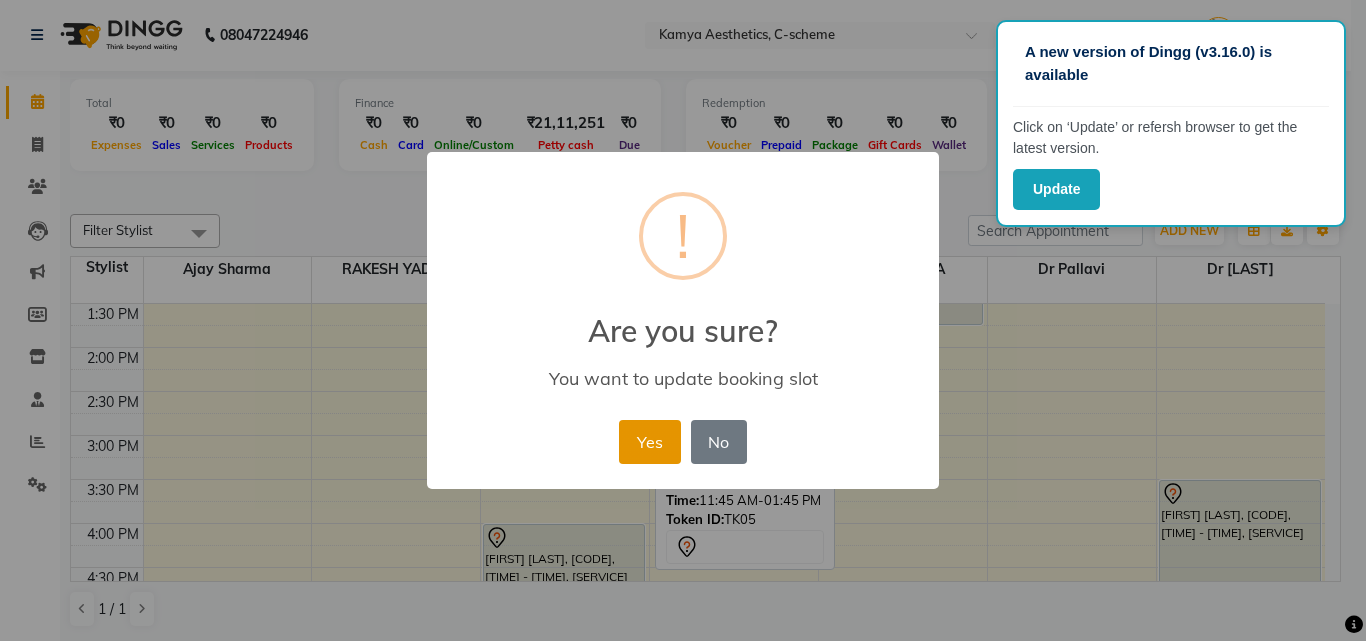 click on "Yes" at bounding box center (649, 442) 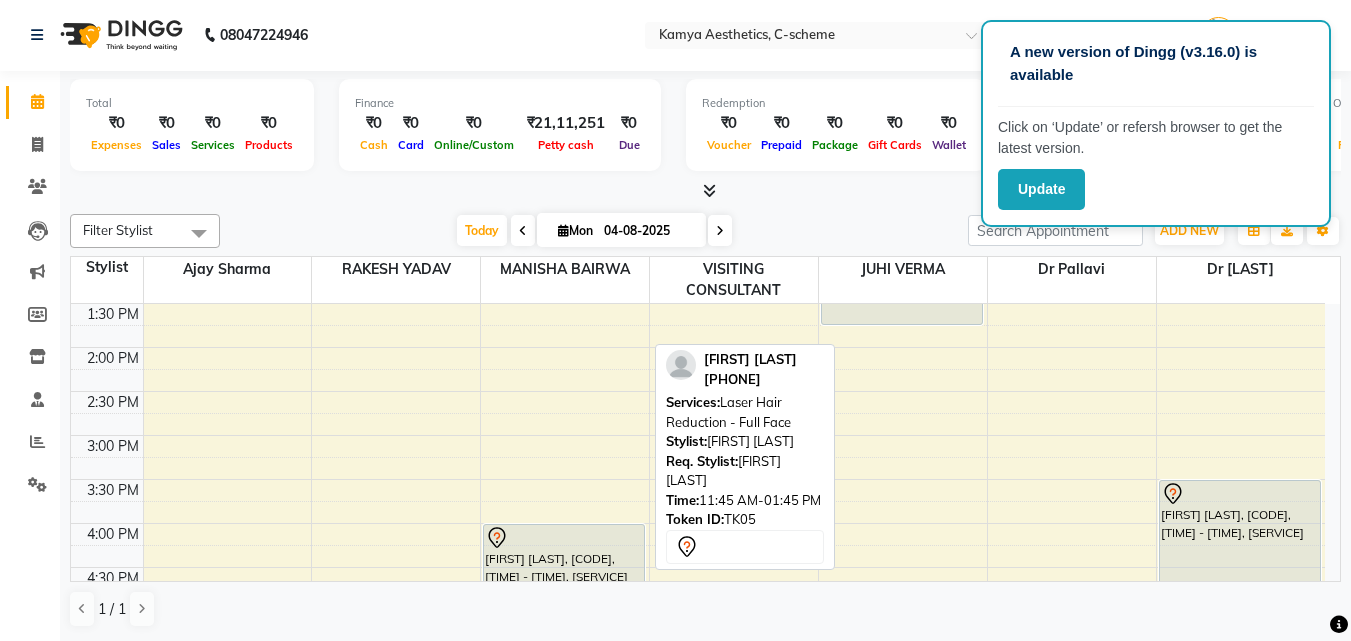 click on "Filter Stylist Select All [FIRST] [LAST]  Dr [LAST] Dr [LAST] [FIRST] [LAST] [FIRST] [LAST] [FIRST] [LAST] Today  [DATE] Toggle Dropdown Add Appointment Add Invoice Add Expense Add Attendance Add Client Add Transaction Toggle Dropdown Add Appointment Add Invoice Add Expense Add Attendance Add Client ADD NEW Toggle Dropdown Add Appointment Add Invoice Add Expense Add Attendance Add Client Add Transaction Filter Stylist Select All [FIRST] [LAST]  Dr [LAST] Dr [LAST] [FIRST] [LAST] [FIRST] [LAST] [FIRST] [LAST] Group By  Staff View   Room View  View as Vertical  Vertical - Week View  Horizontal  Horizontal - Week View  List  Toggle Dropdown Calendar Settings Manage Tags   Arrange Stylists   Reset Stylists  Full Screen  Show Available Stylist  Appointment Form Zoom 100% Staff/Room Display Count 7" at bounding box center [705, 231] 